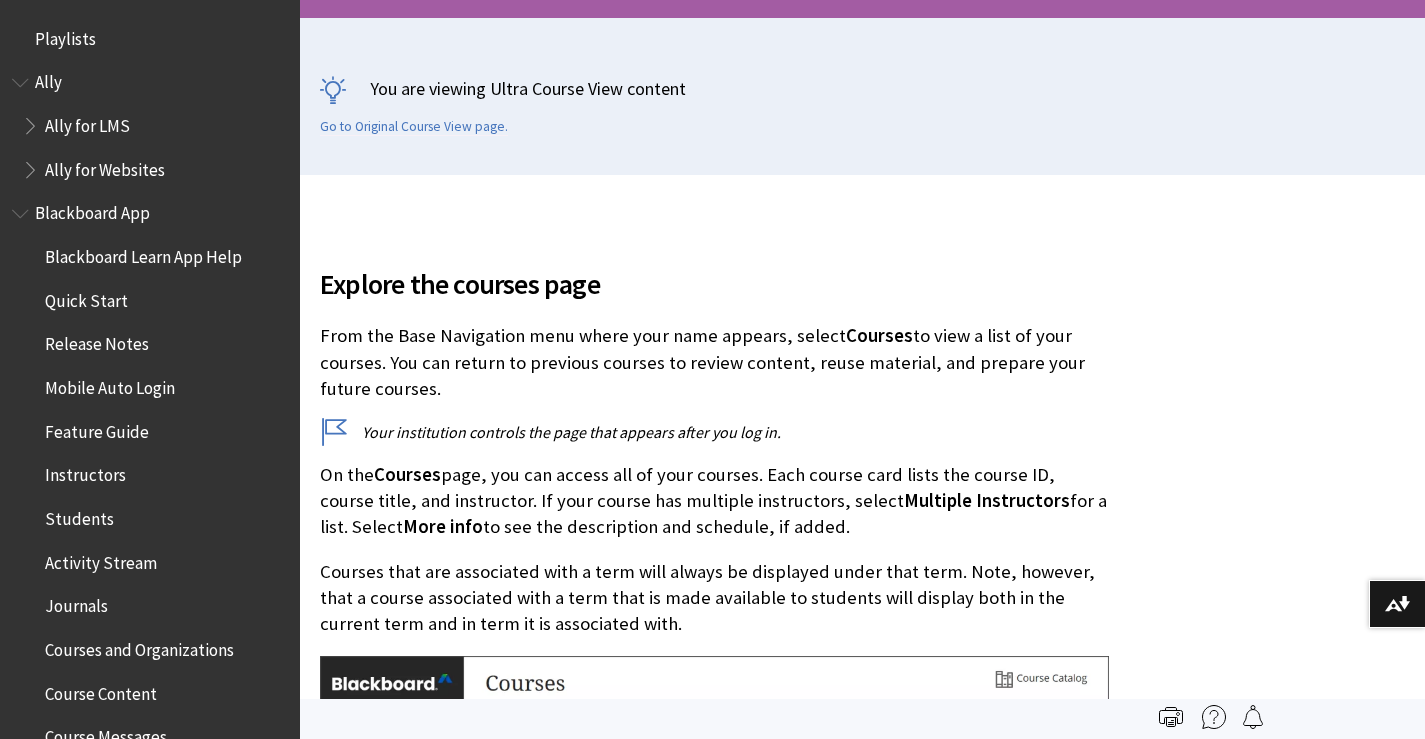 scroll, scrollTop: 400, scrollLeft: 0, axis: vertical 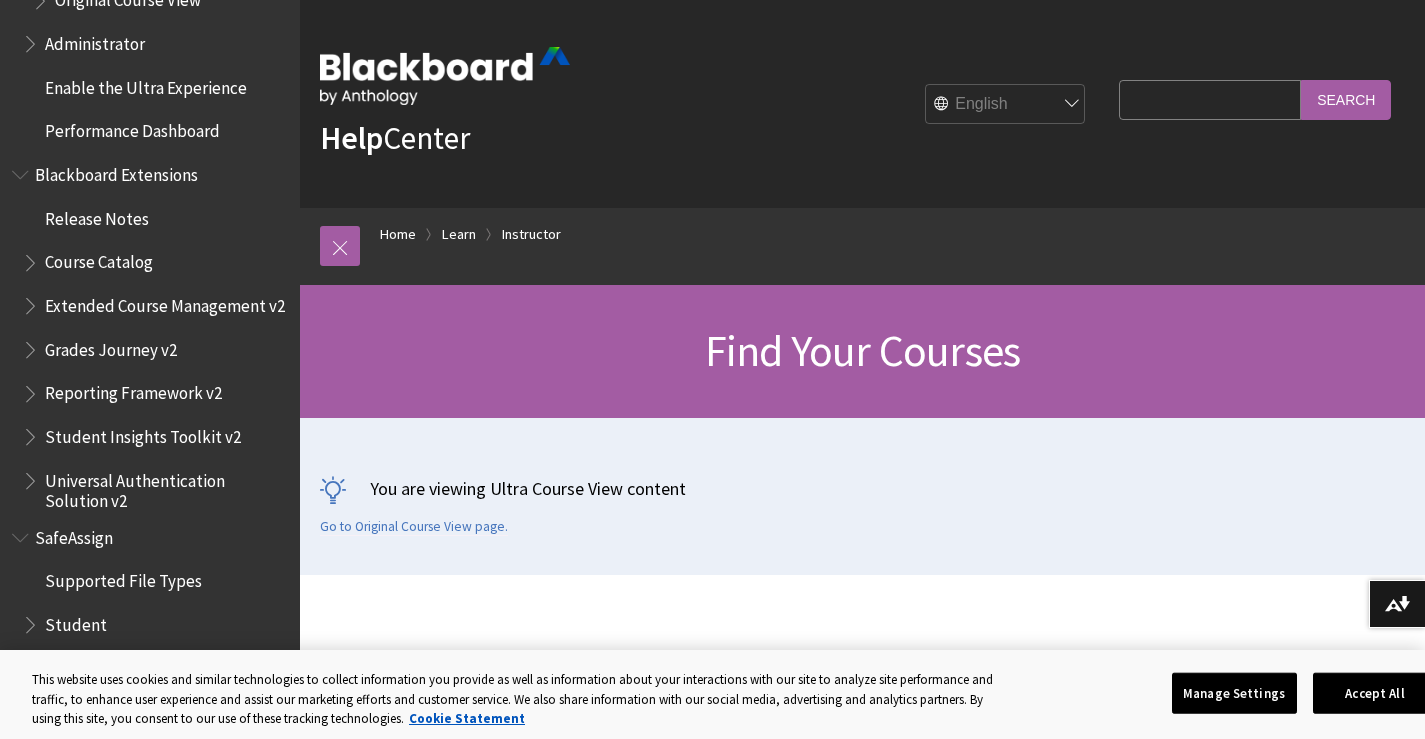 click on "Search Query" at bounding box center (1210, 99) 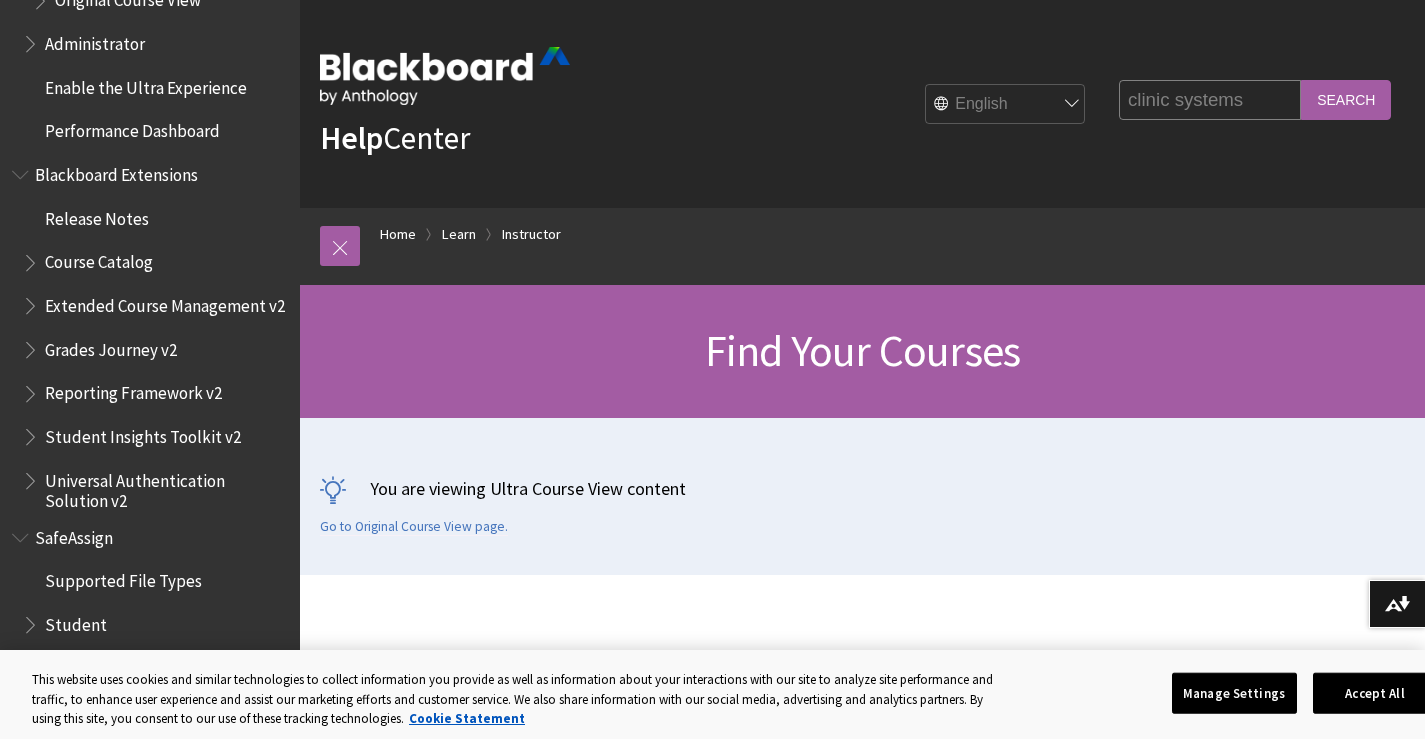 type on "clinic systems" 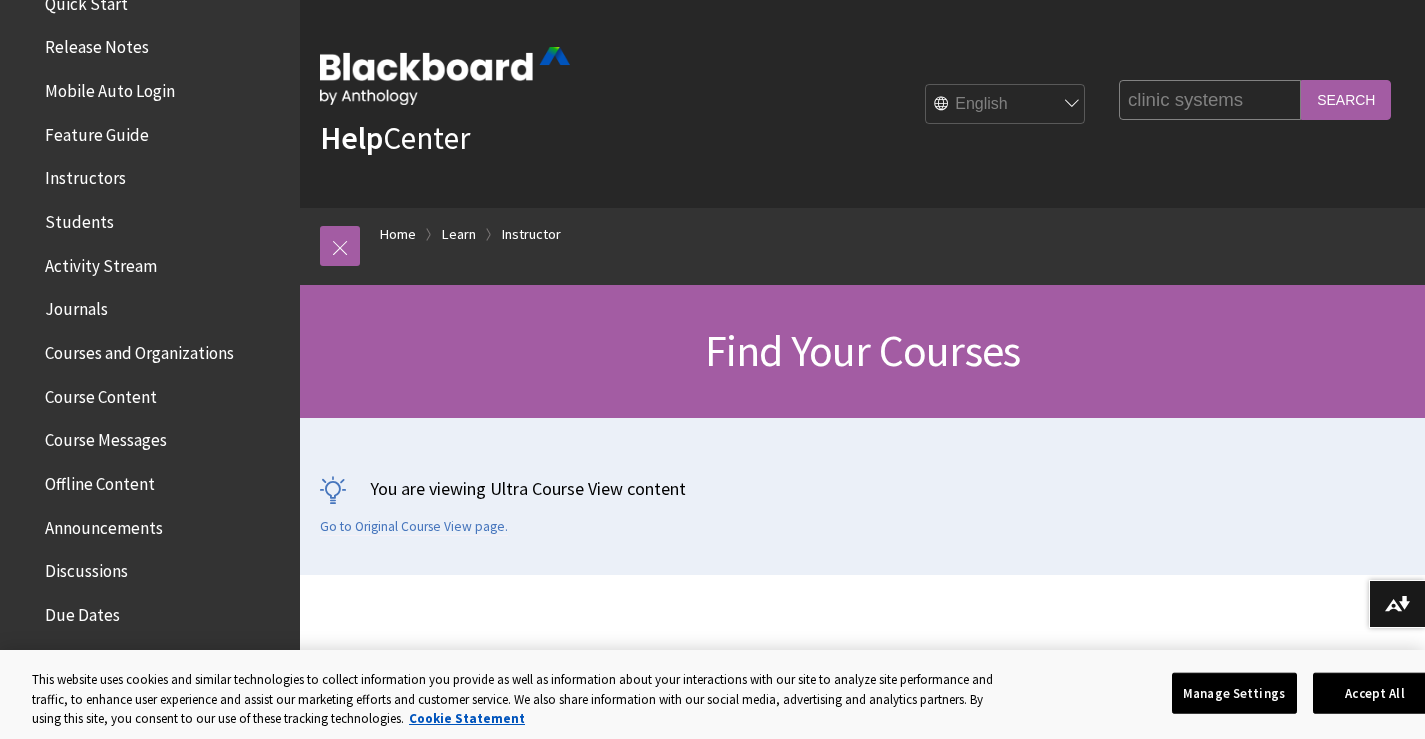 scroll, scrollTop: 300, scrollLeft: 0, axis: vertical 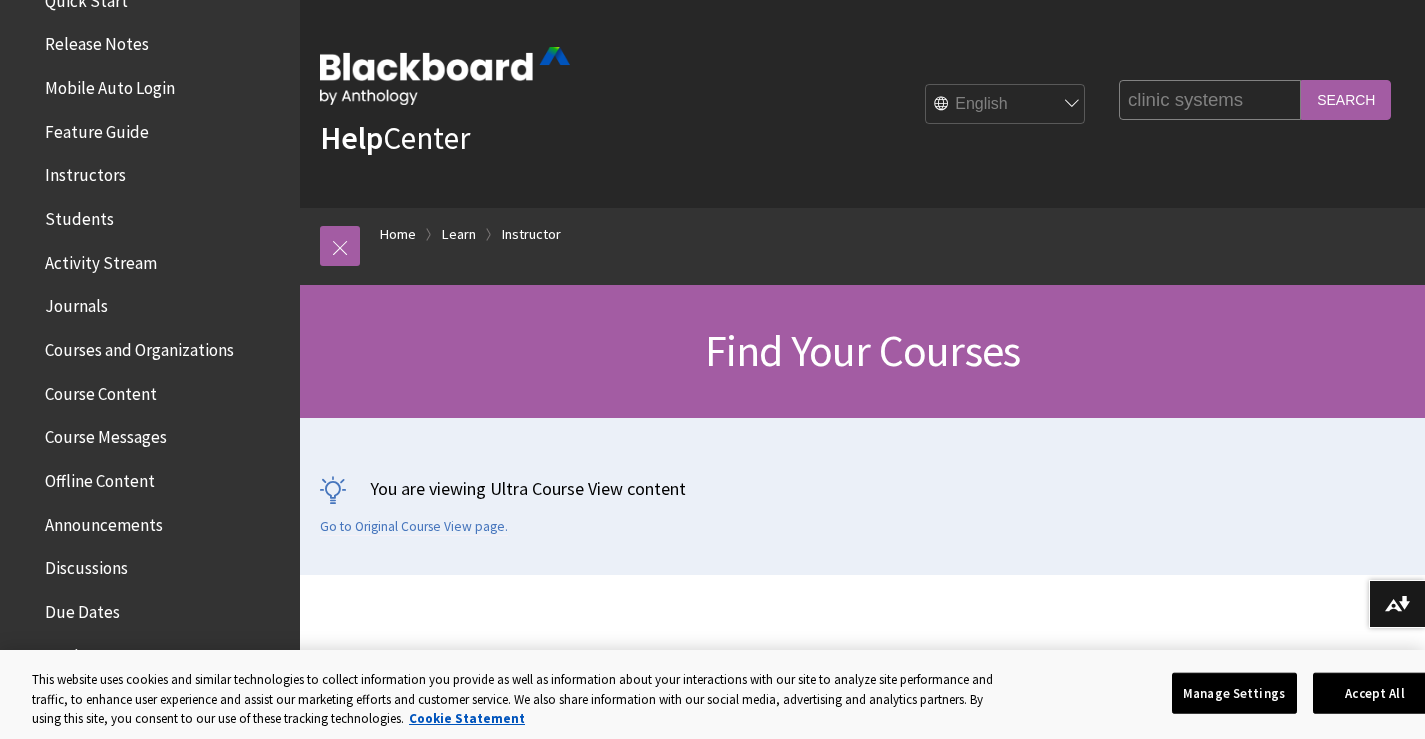 click on "Courses and Organizations" at bounding box center [139, 346] 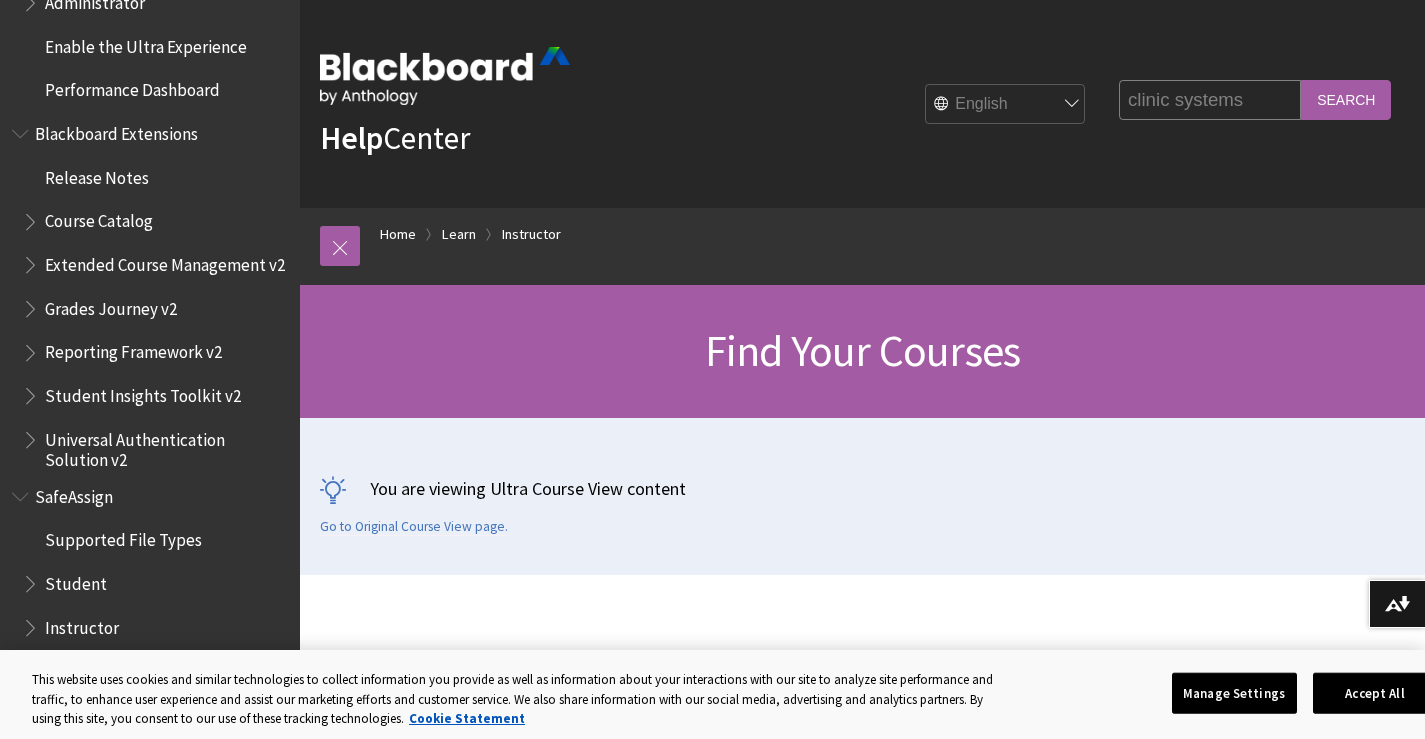 scroll, scrollTop: 2710, scrollLeft: 0, axis: vertical 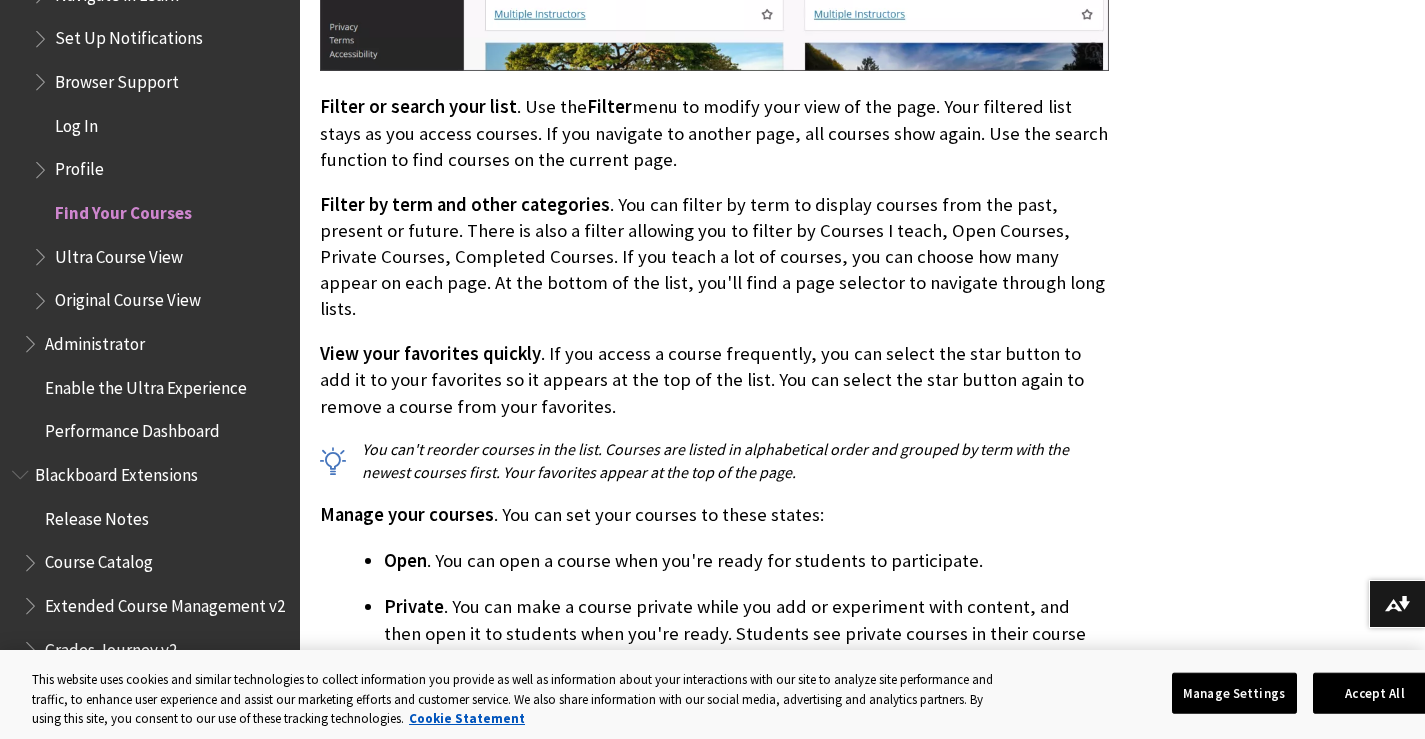 click on "Blackboard Extensions" at bounding box center (116, 471) 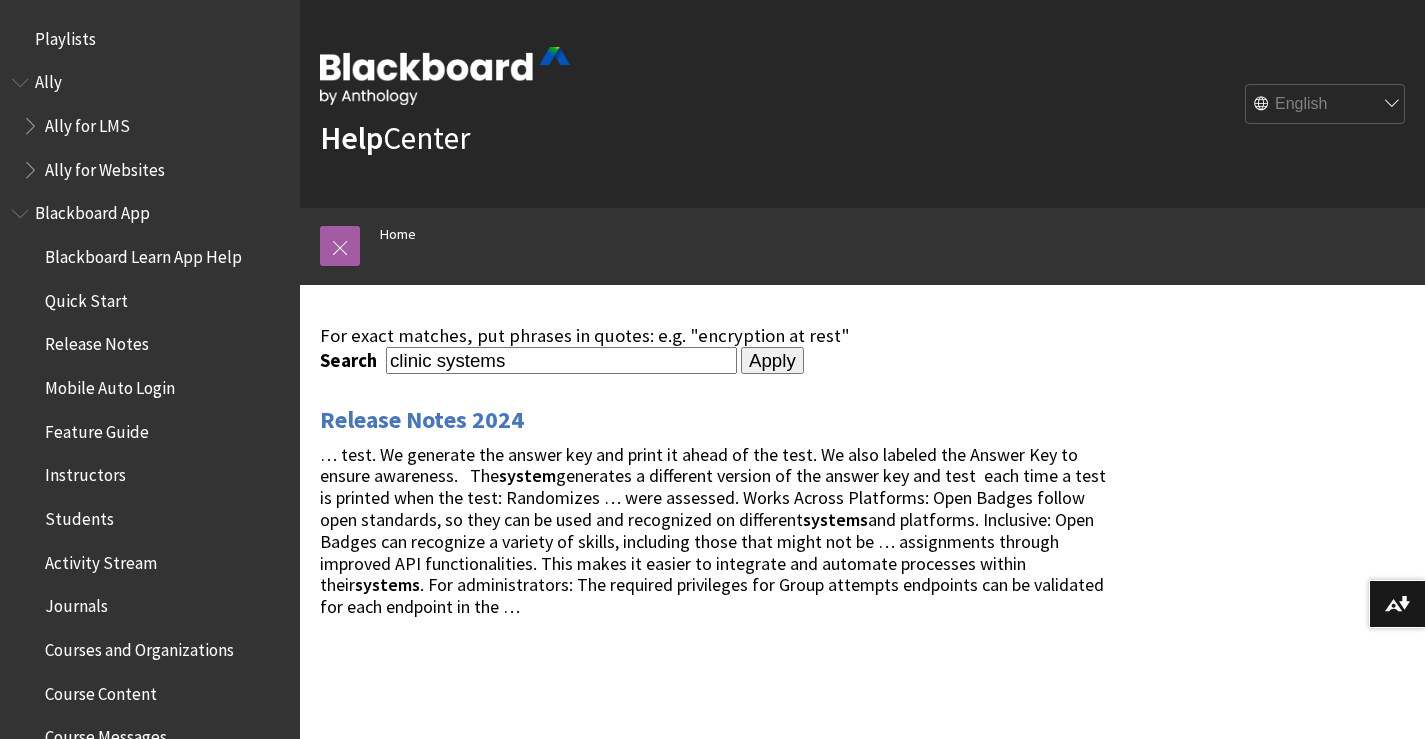 scroll, scrollTop: 0, scrollLeft: 0, axis: both 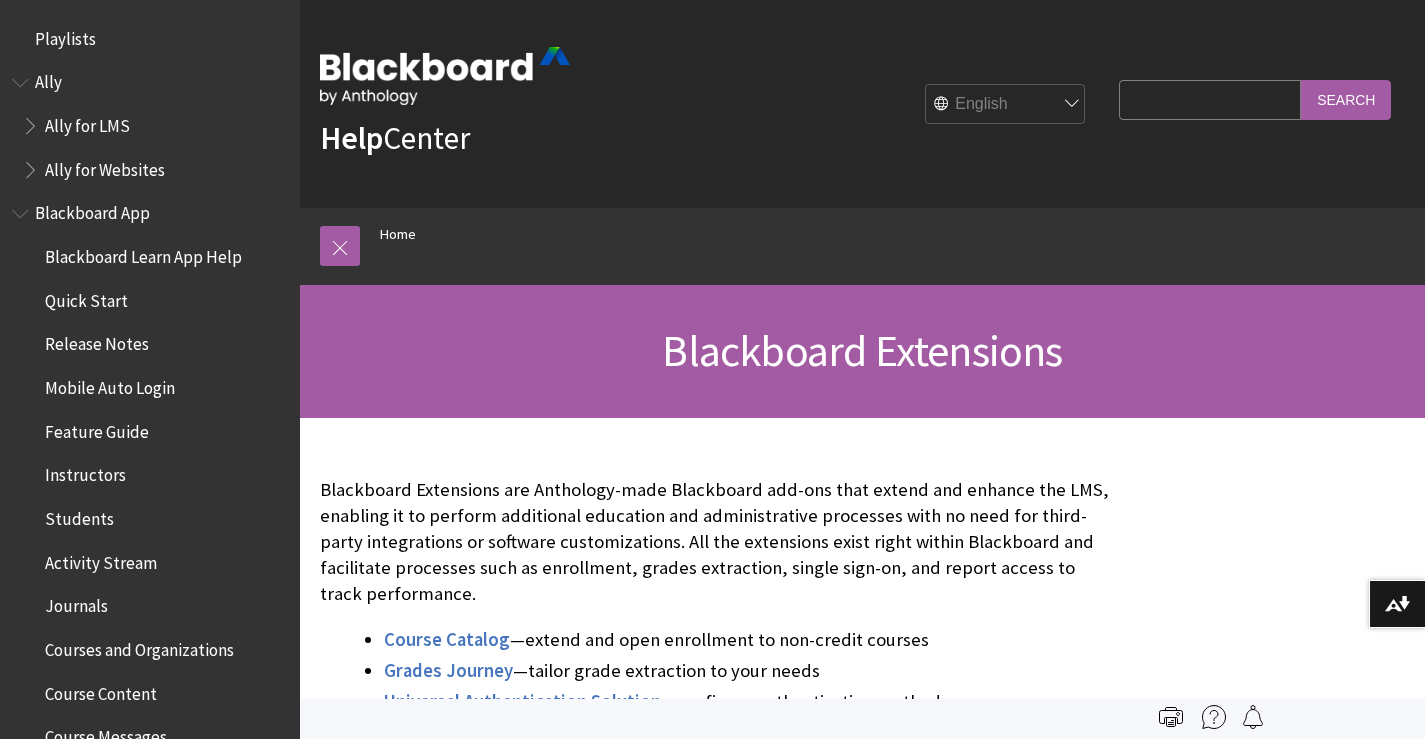 click on "Search Query" at bounding box center [1210, 99] 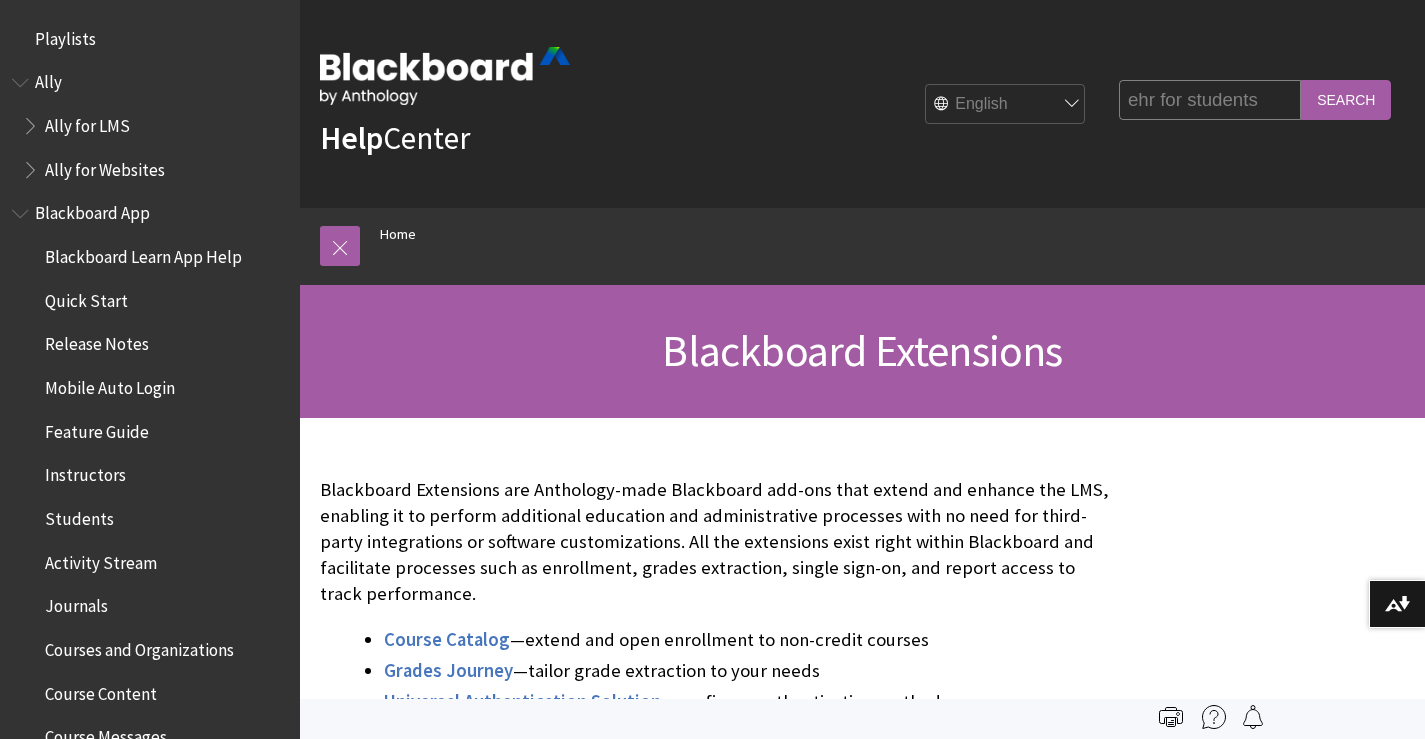 type on "ehr for students" 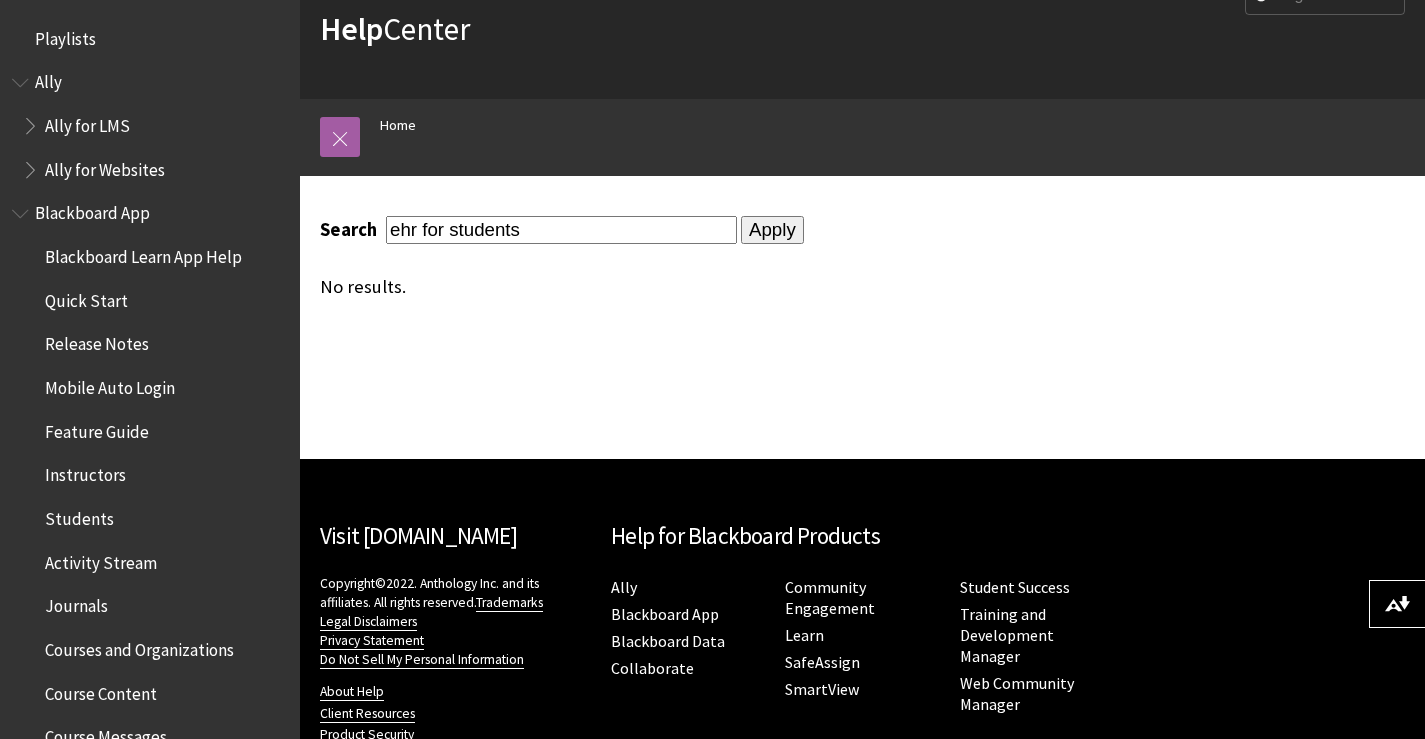 scroll, scrollTop: 0, scrollLeft: 0, axis: both 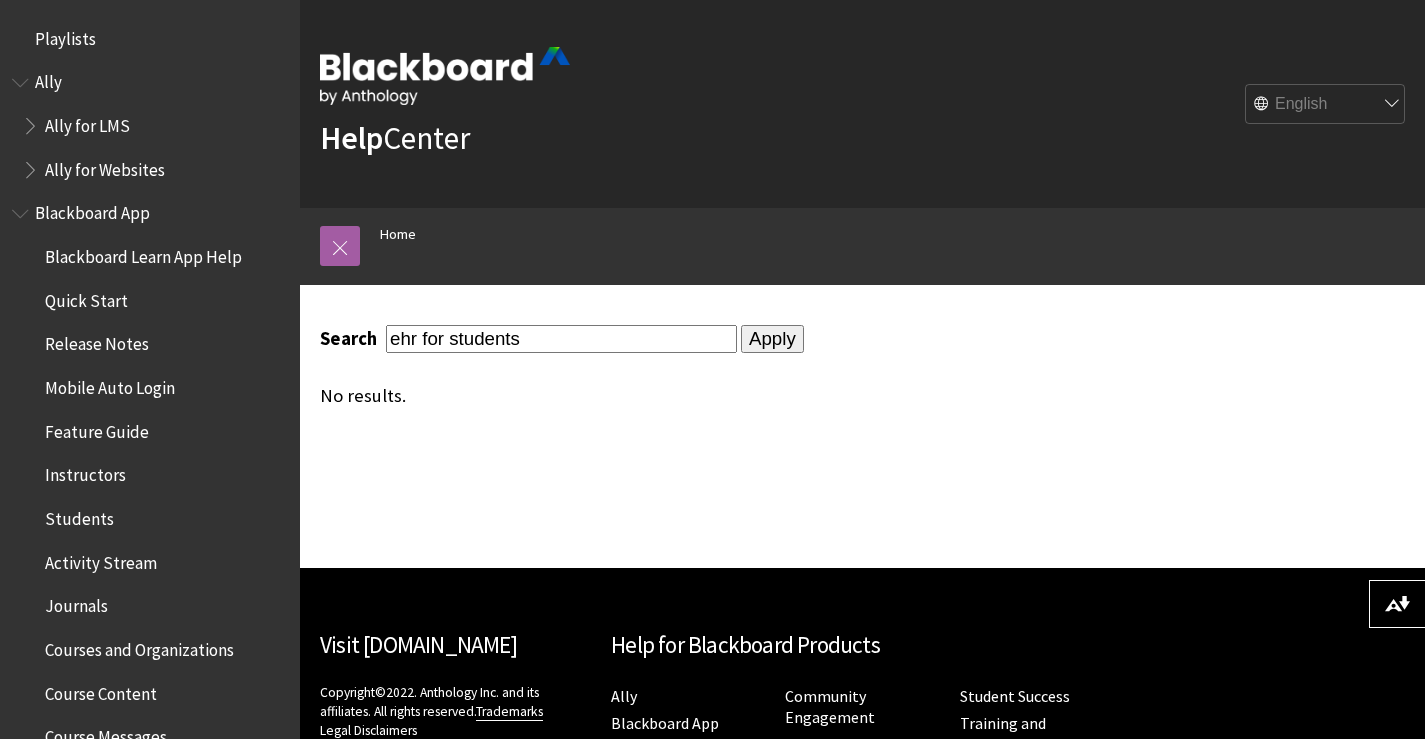click on "ehr for students" at bounding box center (561, 338) 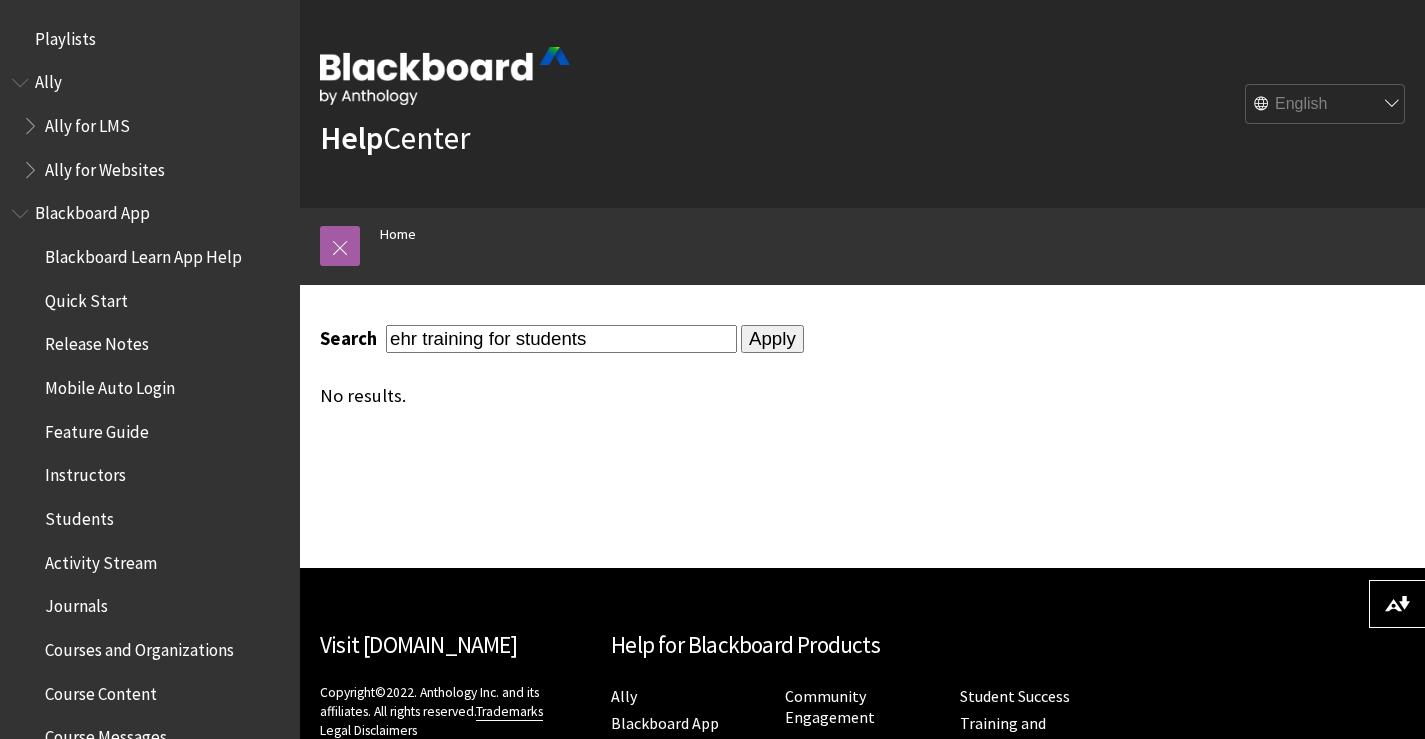 type on "ehr training for students" 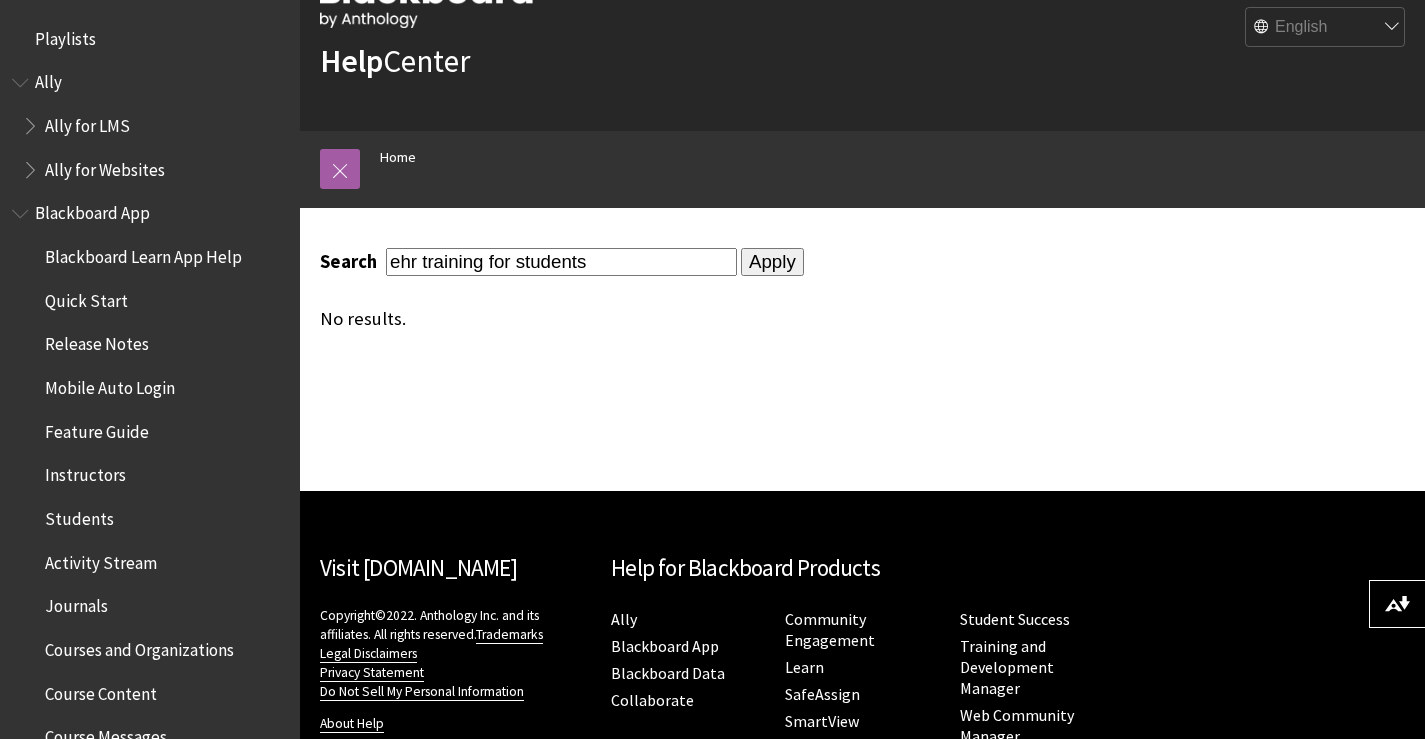 scroll, scrollTop: 196, scrollLeft: 0, axis: vertical 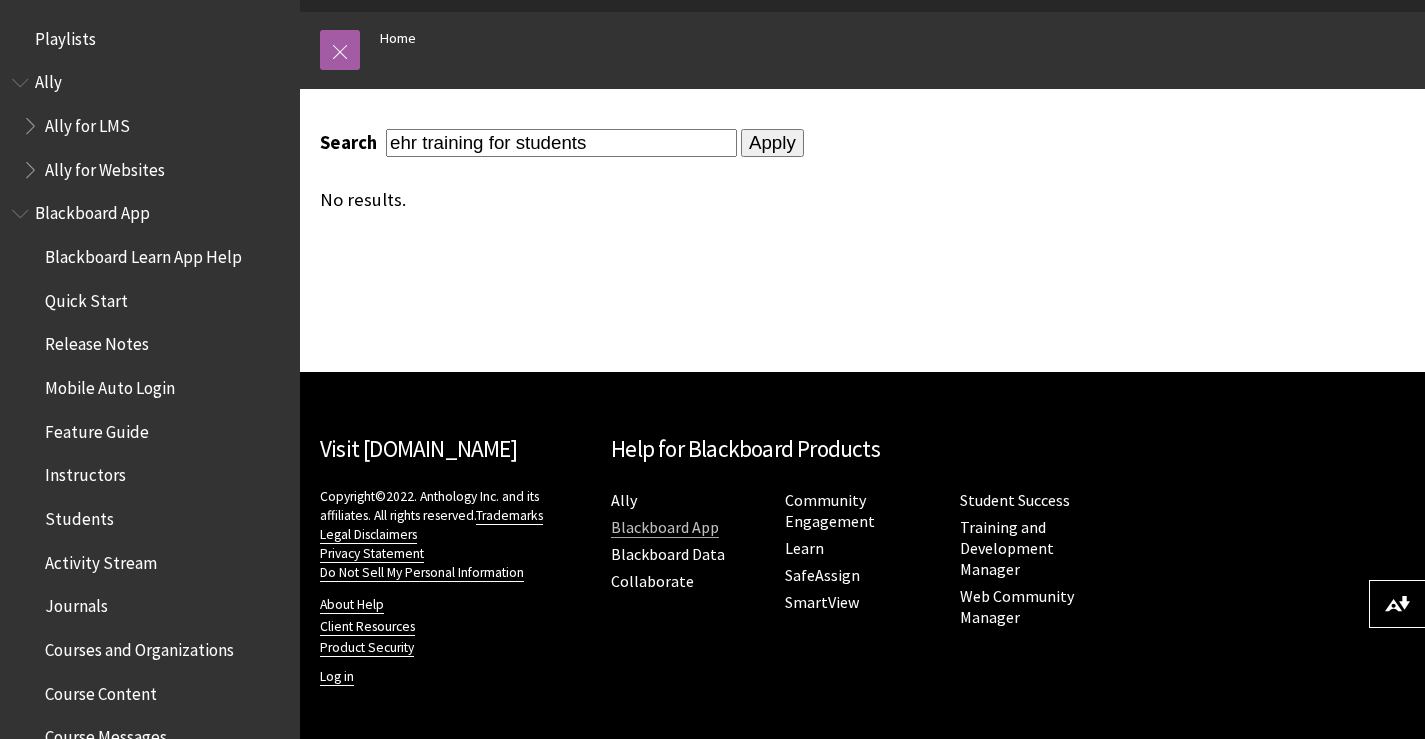 click on "Blackboard App" at bounding box center (665, 527) 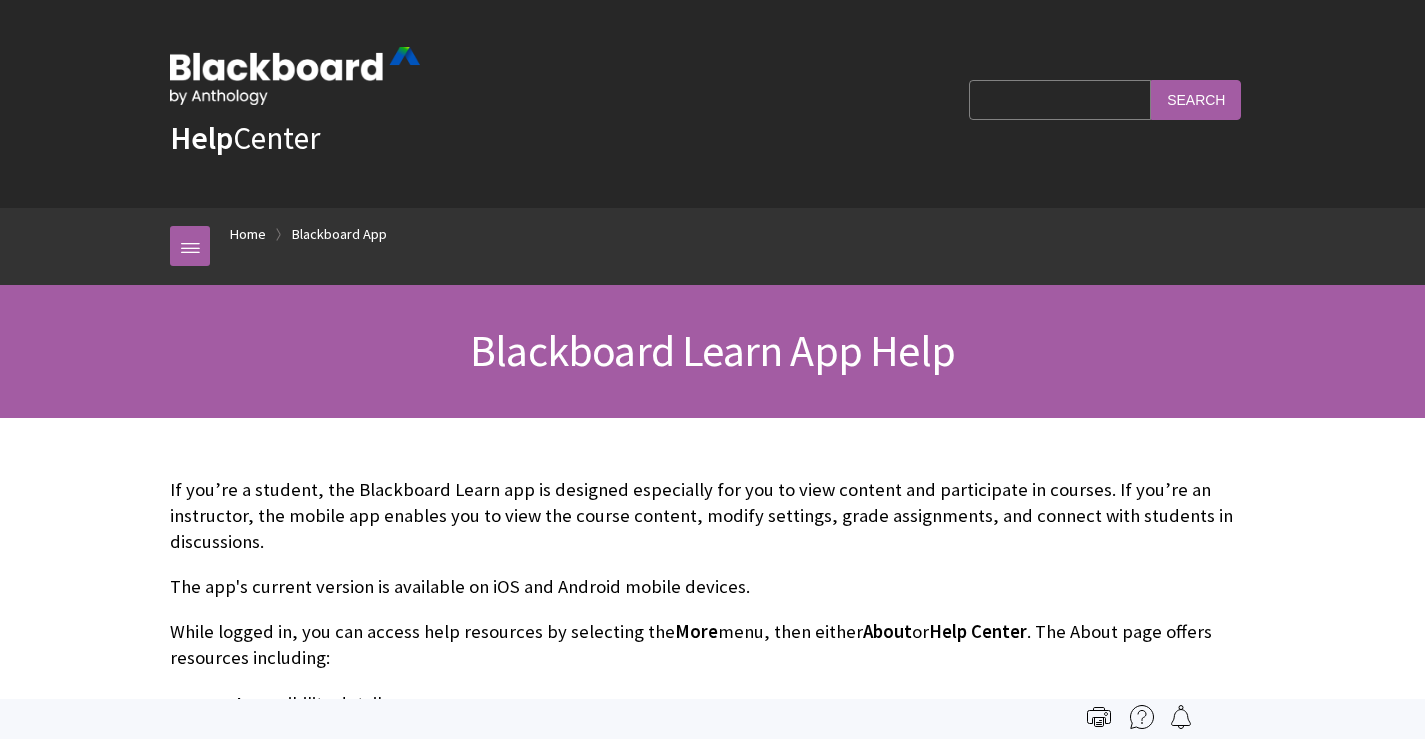 scroll, scrollTop: 0, scrollLeft: 0, axis: both 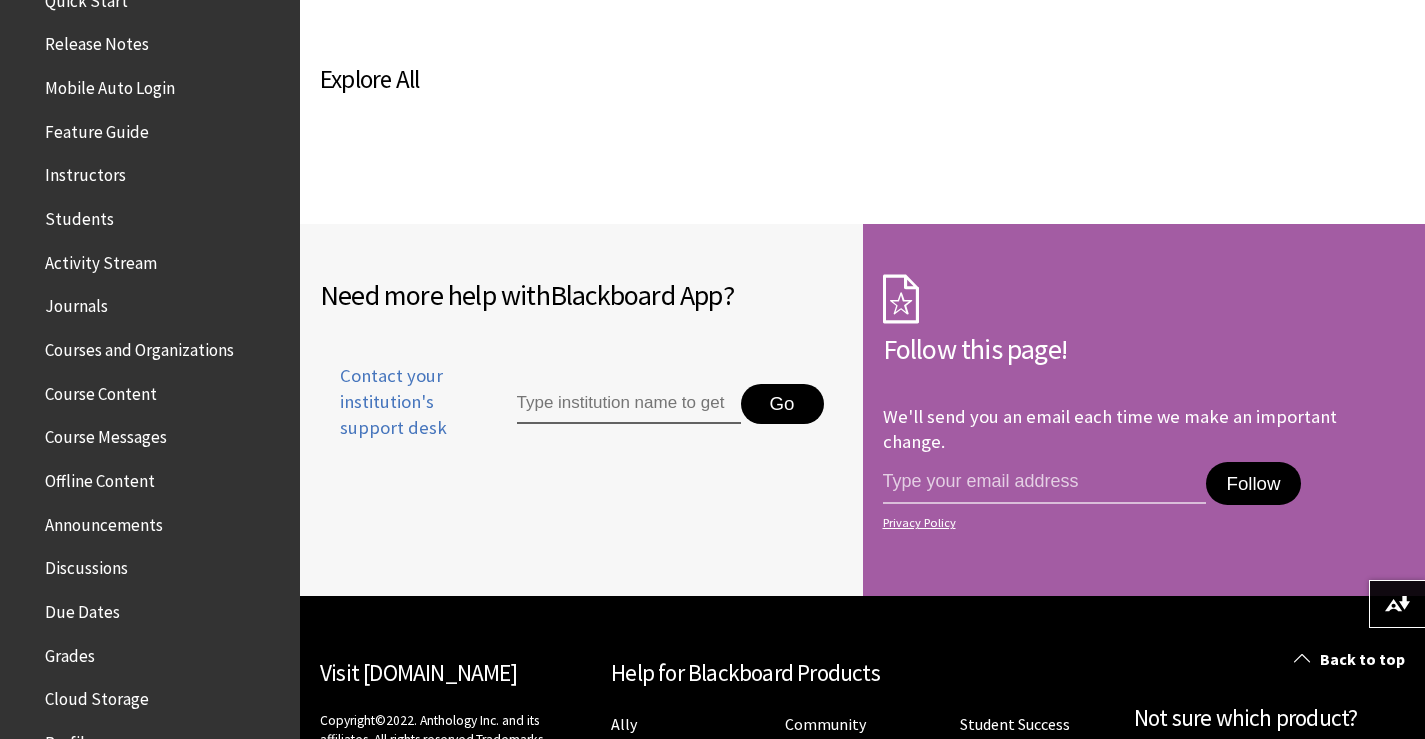 click on "Courses and Organizations" at bounding box center (139, 346) 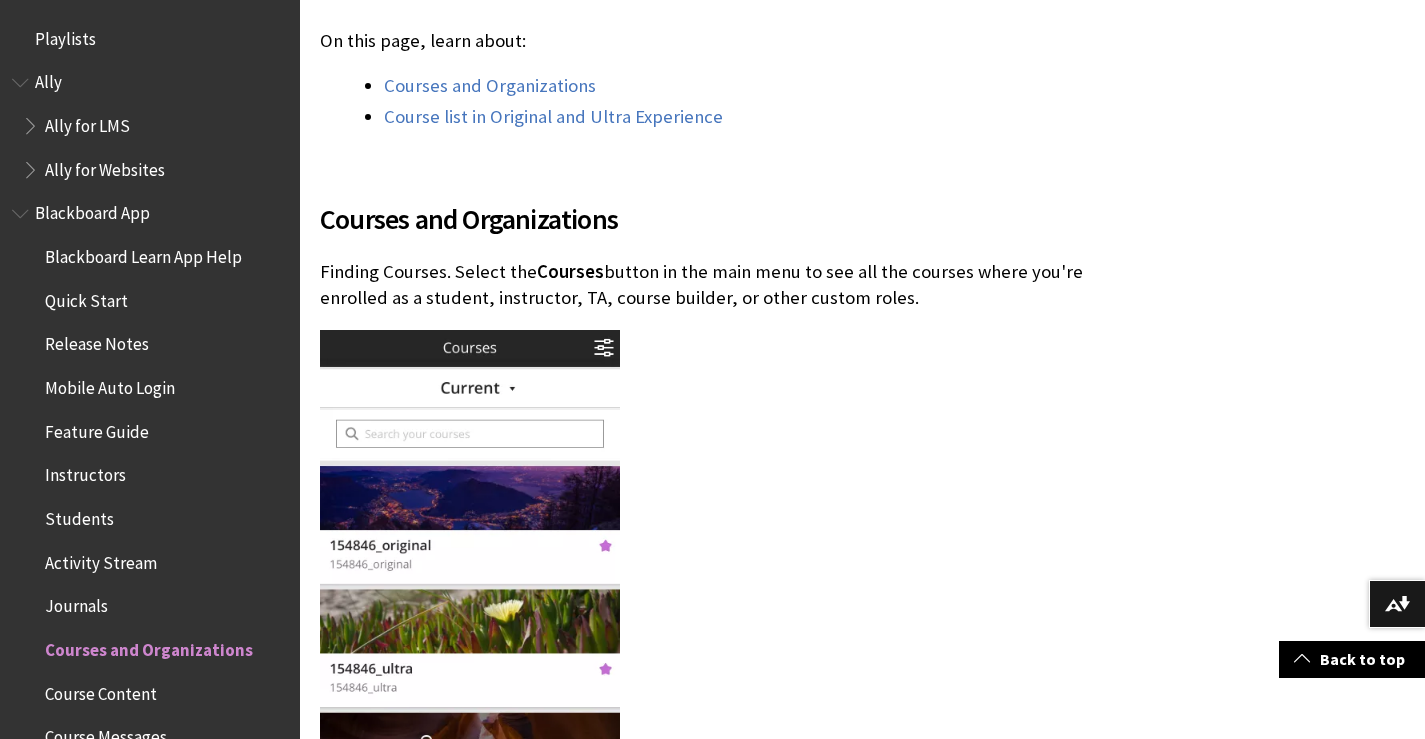 scroll, scrollTop: 800, scrollLeft: 0, axis: vertical 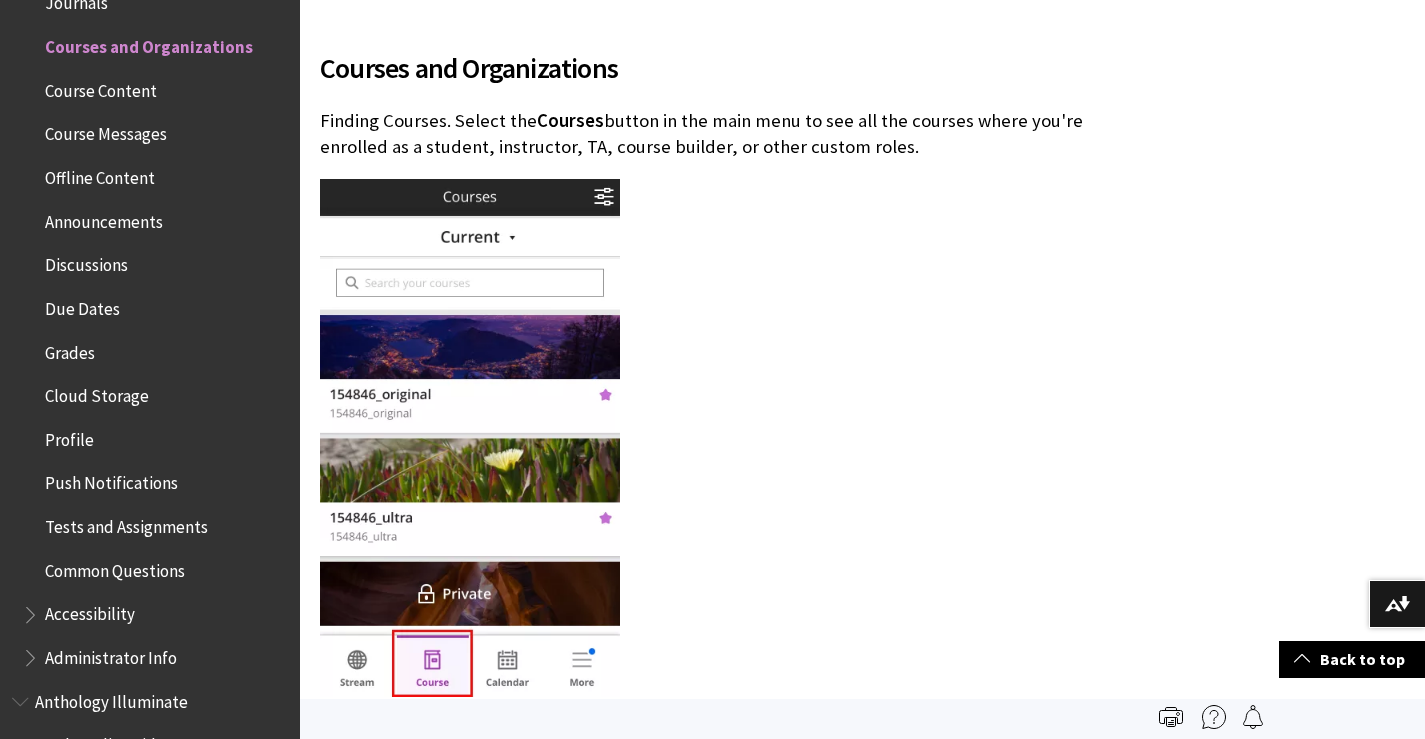 click at bounding box center [470, 438] 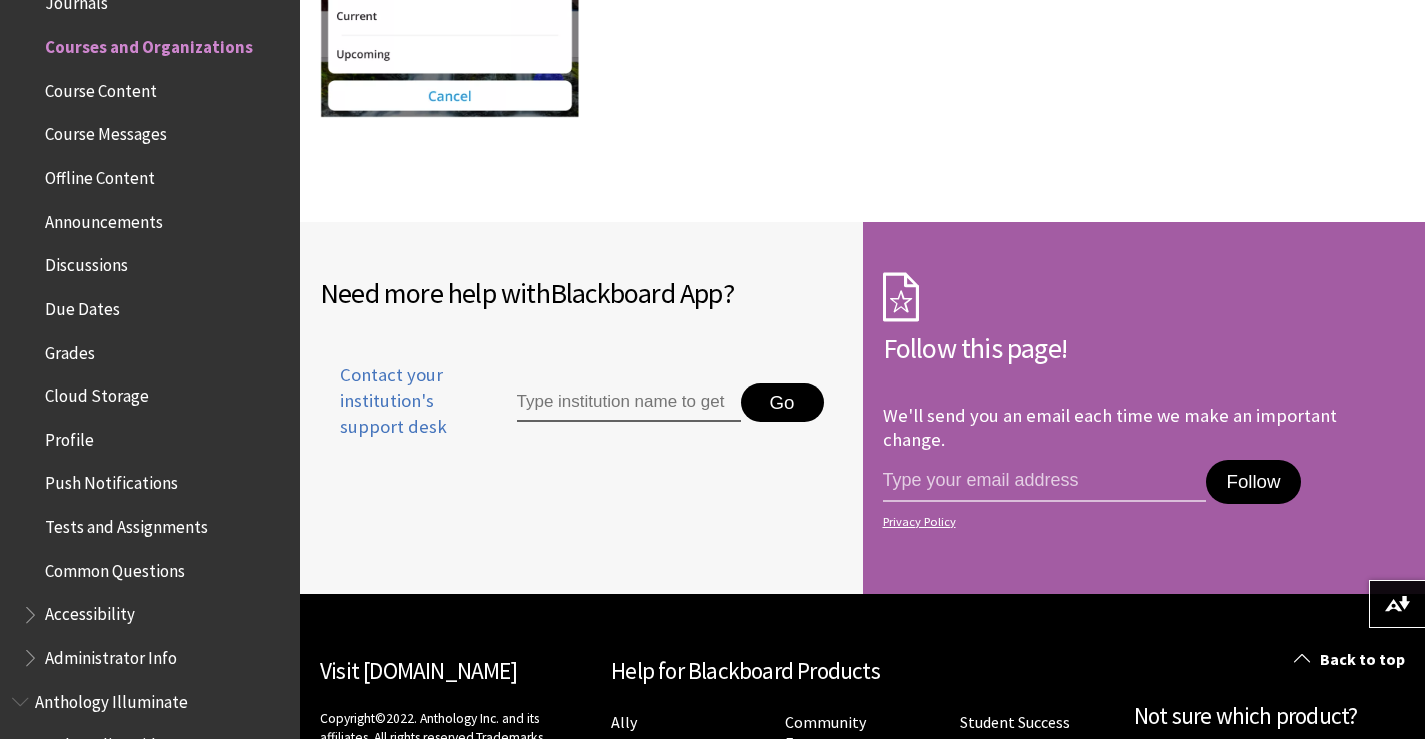 scroll, scrollTop: 3978, scrollLeft: 0, axis: vertical 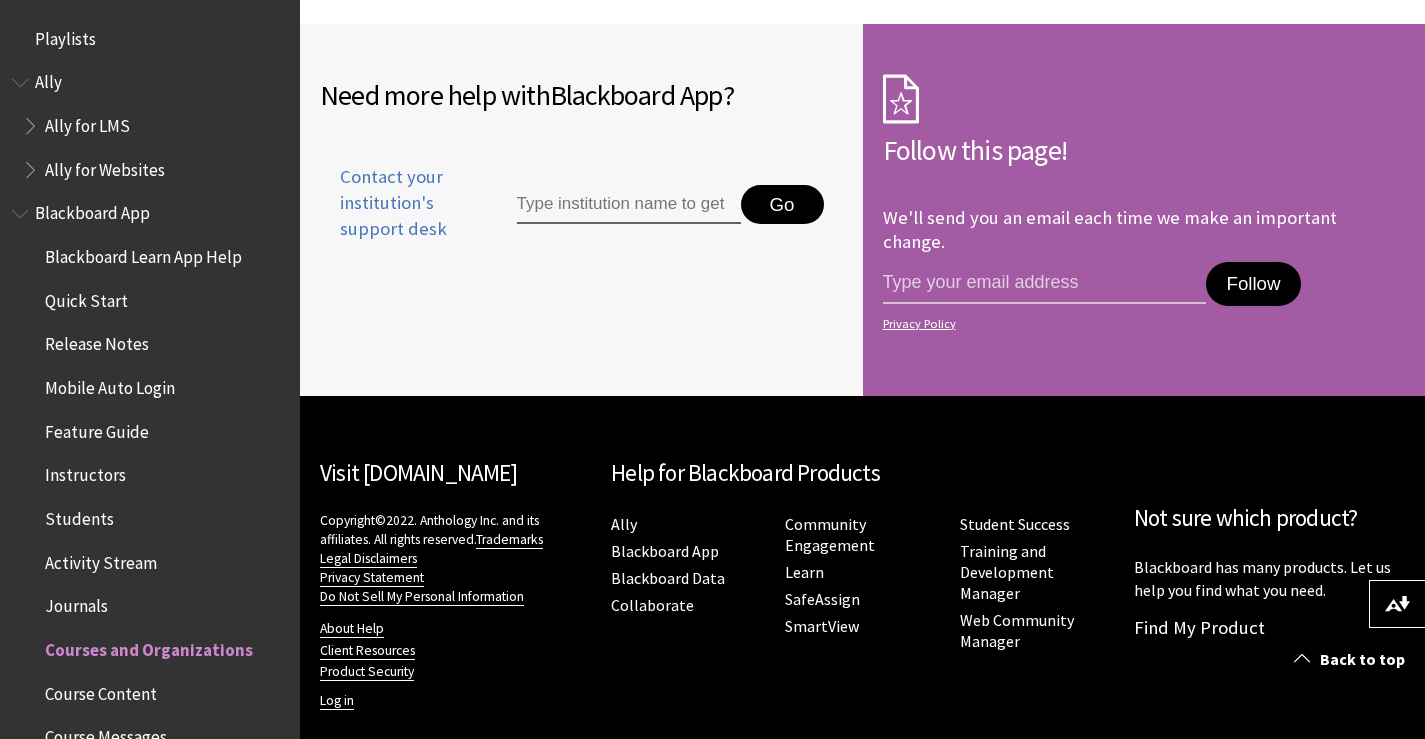 click on "Blackboard Learn App Help" at bounding box center (143, 253) 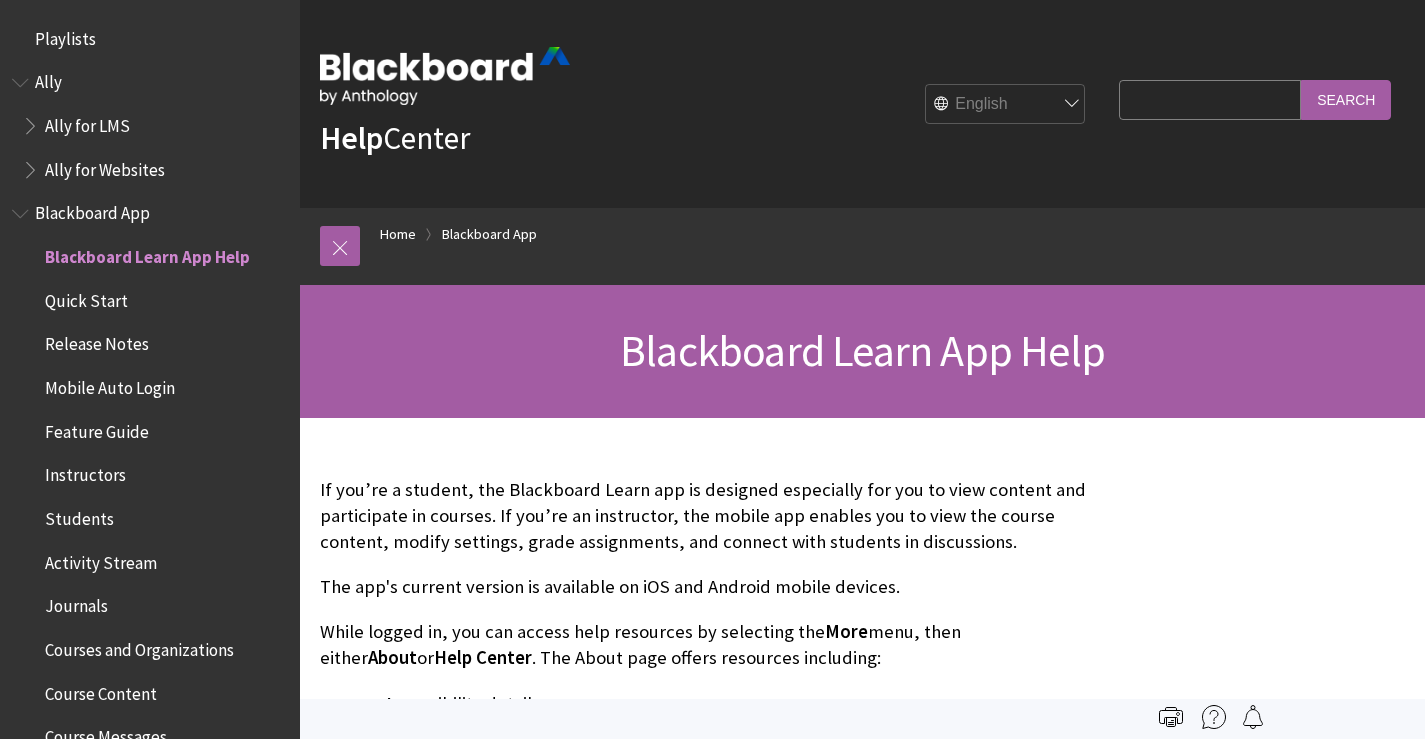 scroll, scrollTop: 0, scrollLeft: 0, axis: both 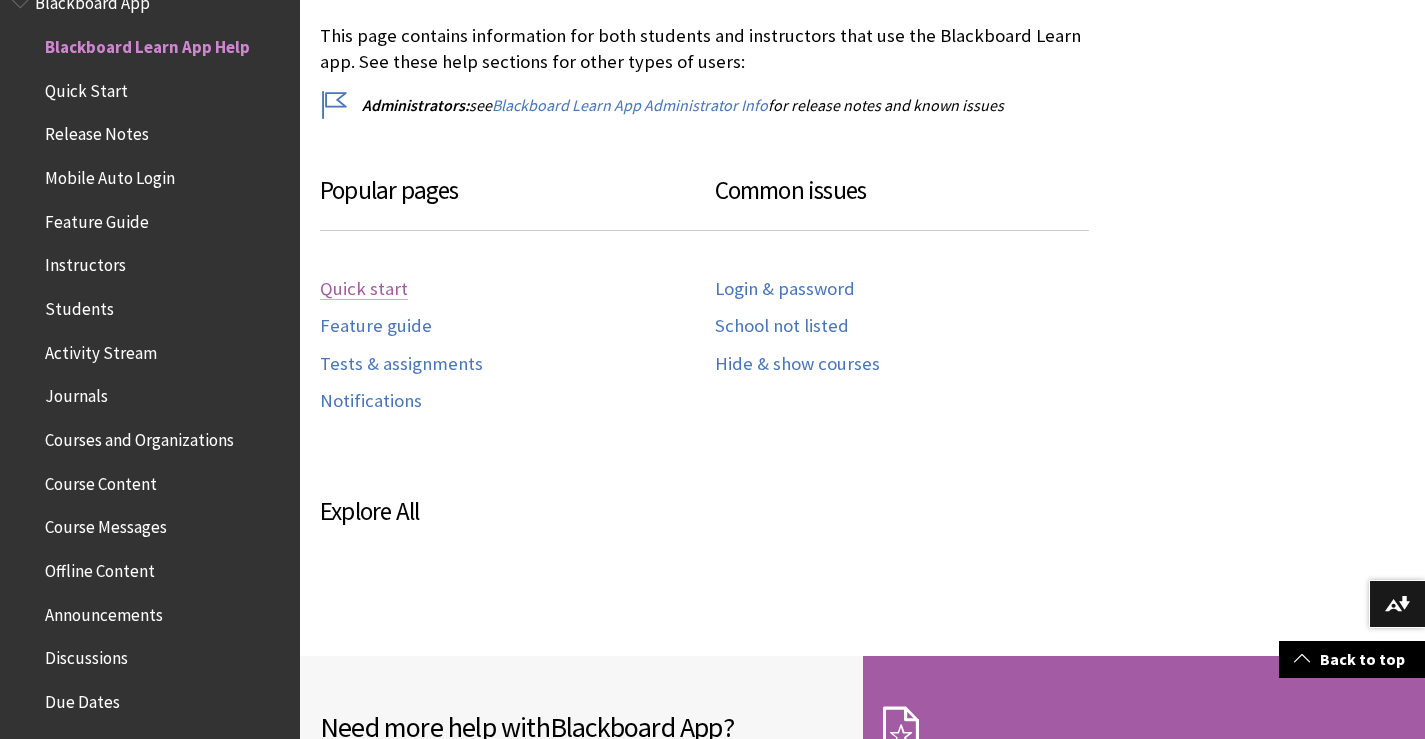 click on "Quick start" at bounding box center (364, 289) 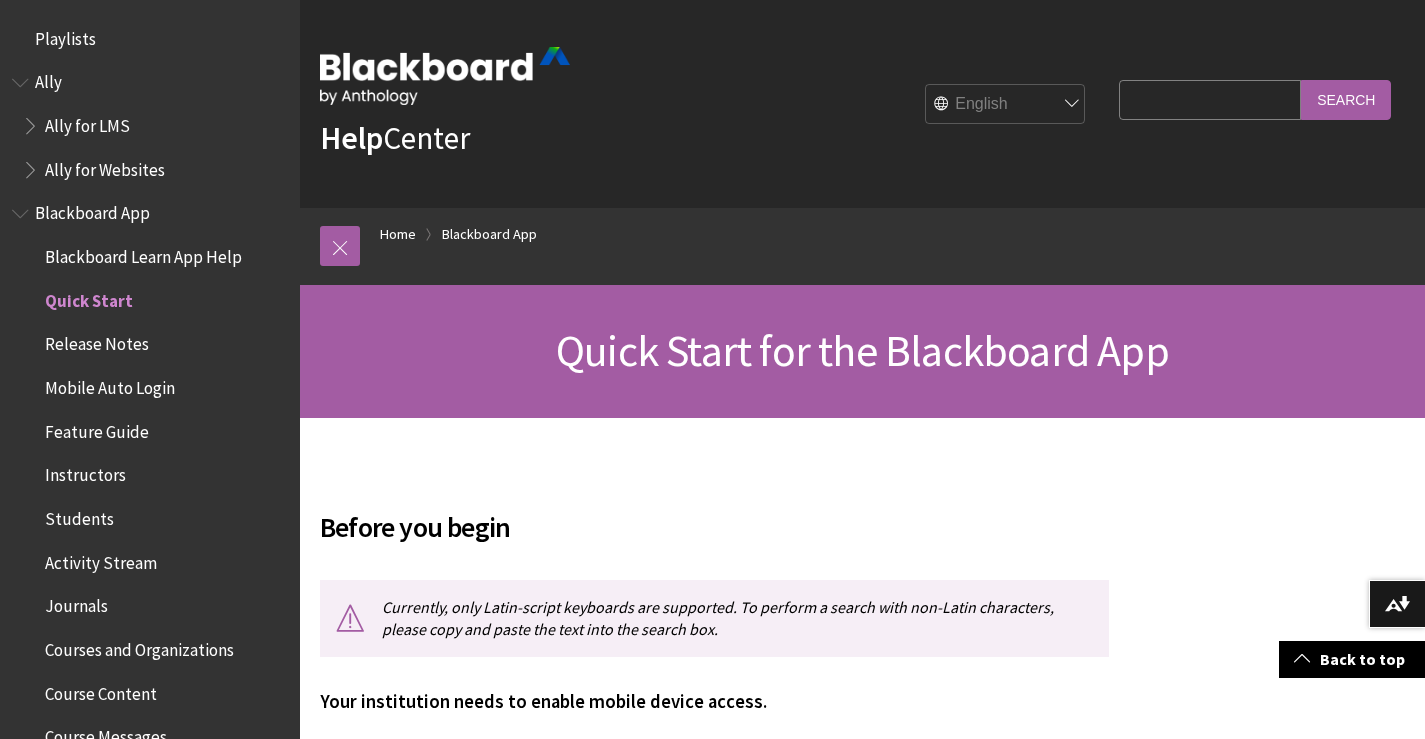 scroll, scrollTop: 400, scrollLeft: 0, axis: vertical 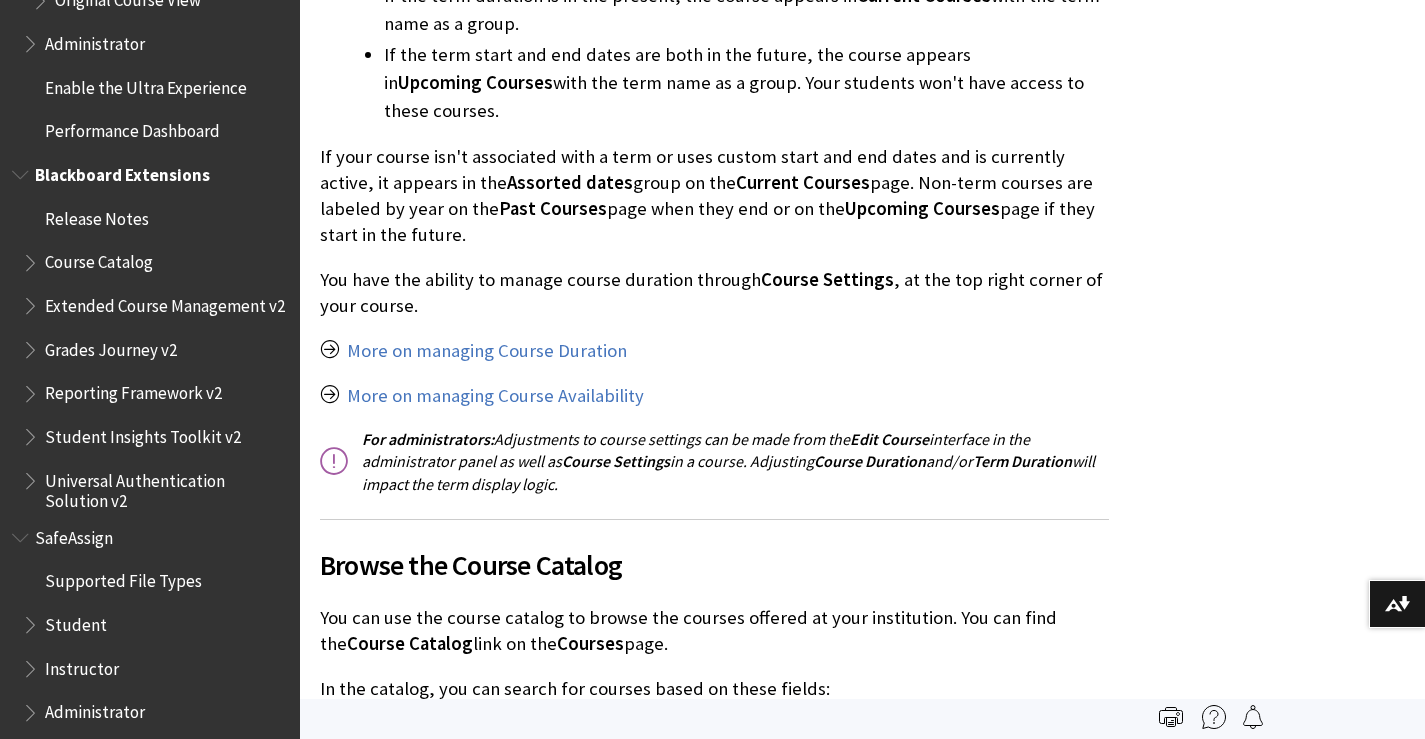 click on "Course Catalog" at bounding box center [99, 259] 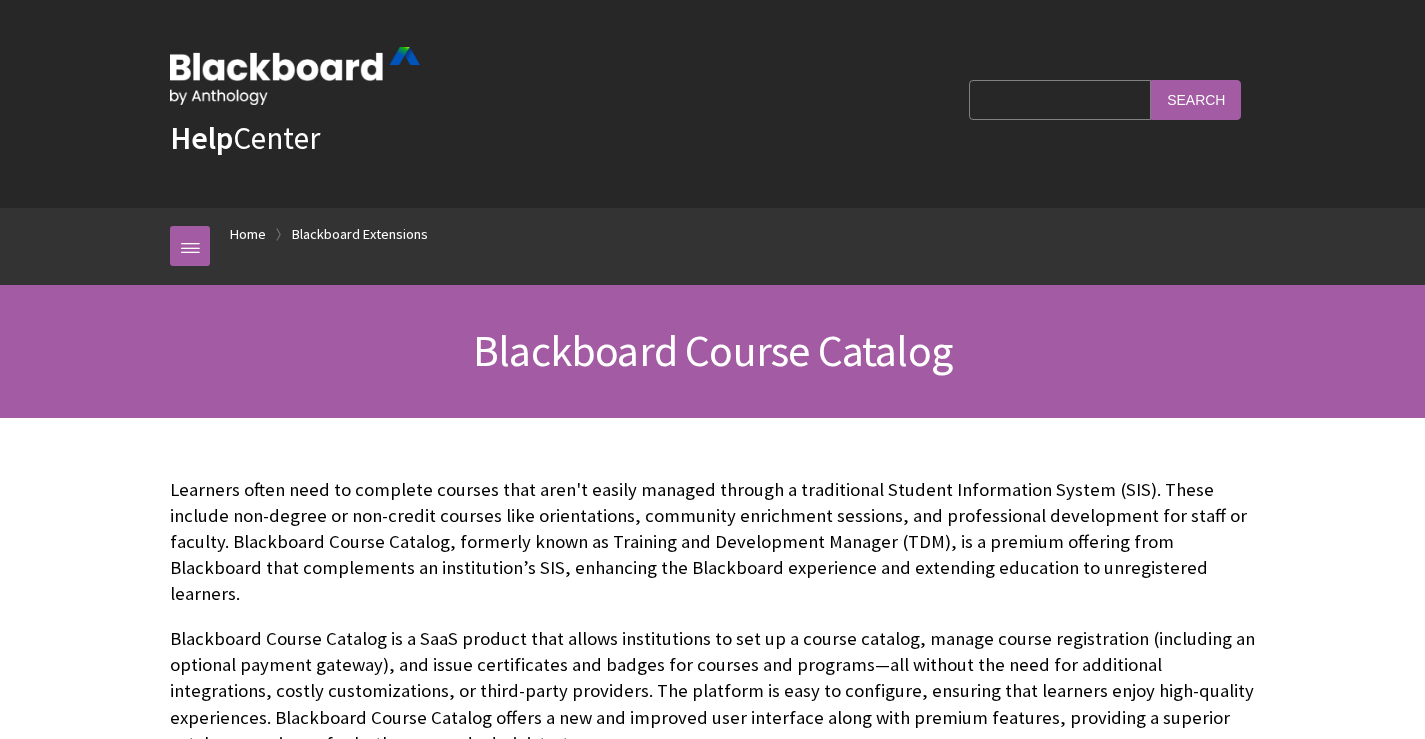 scroll, scrollTop: 0, scrollLeft: 0, axis: both 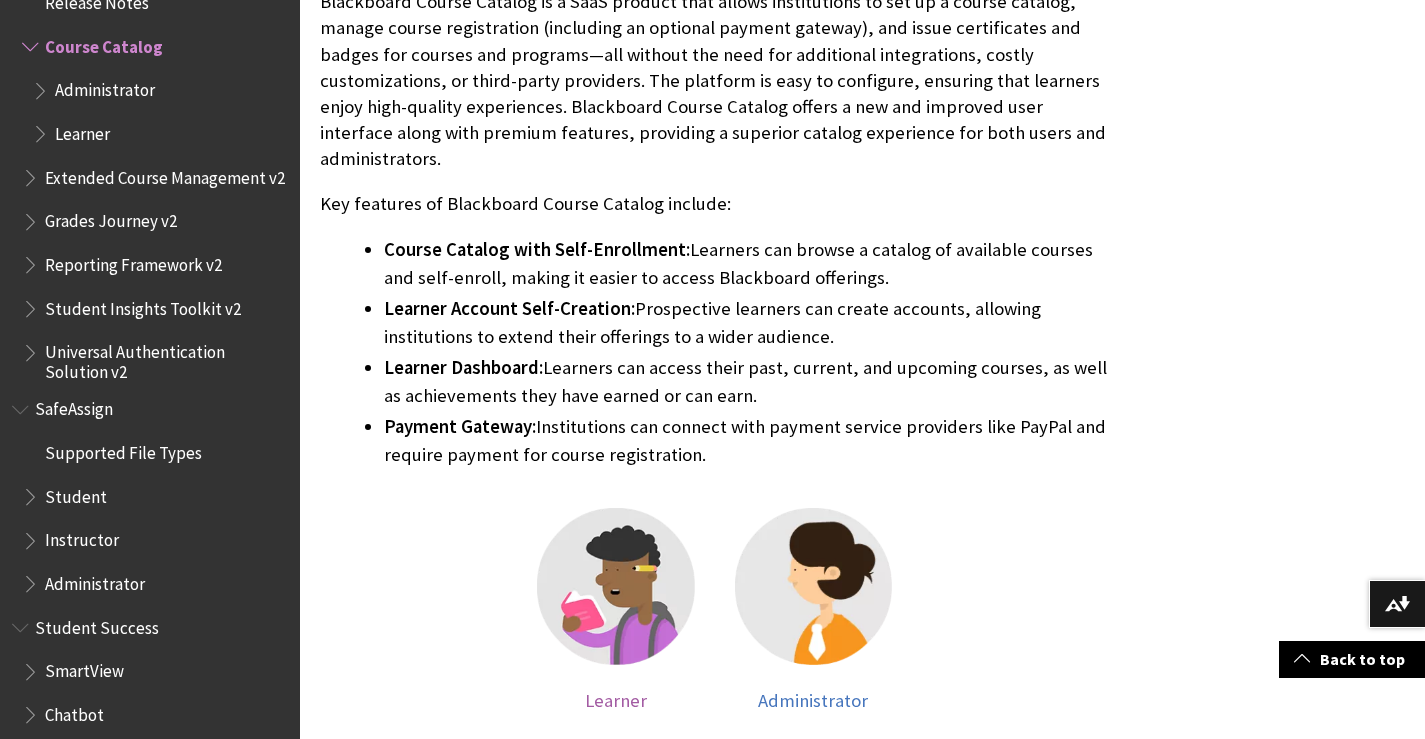 click at bounding box center (615, 586) 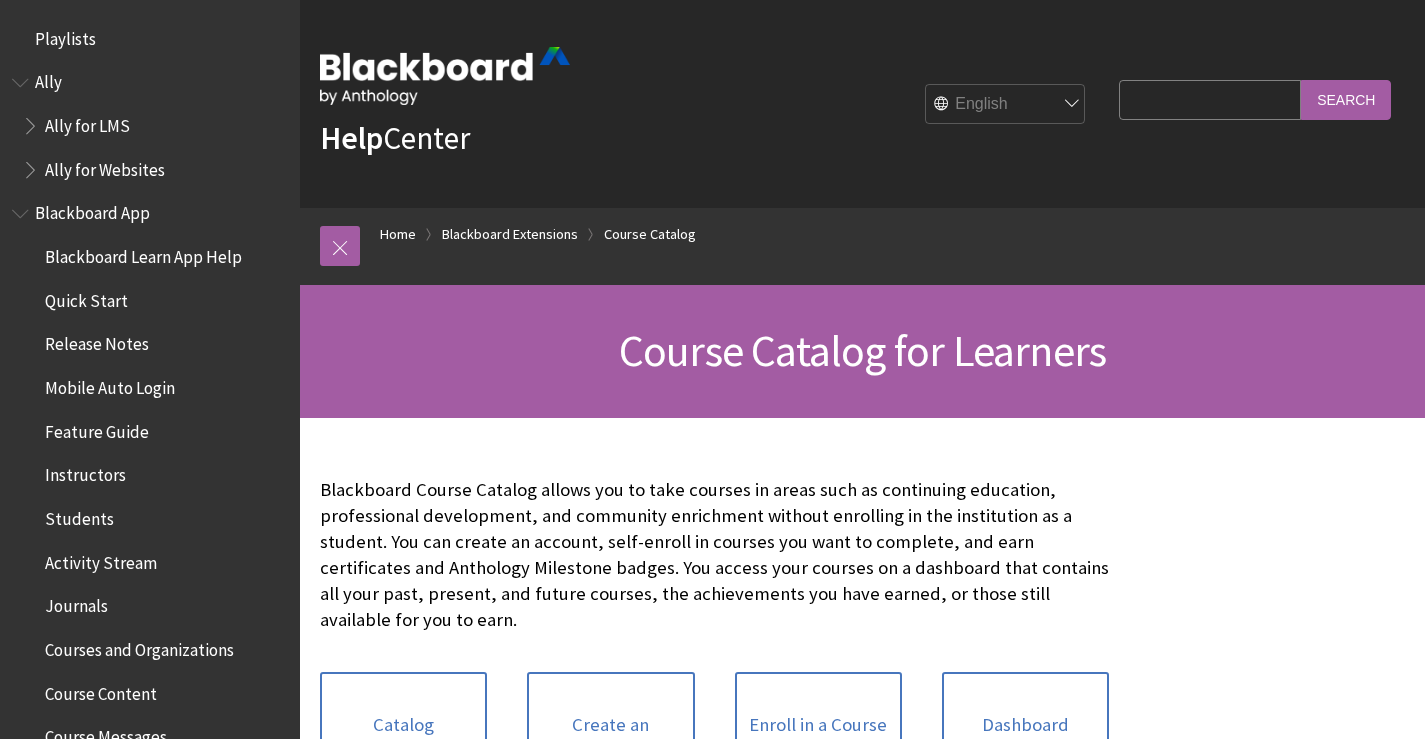 scroll, scrollTop: 0, scrollLeft: 0, axis: both 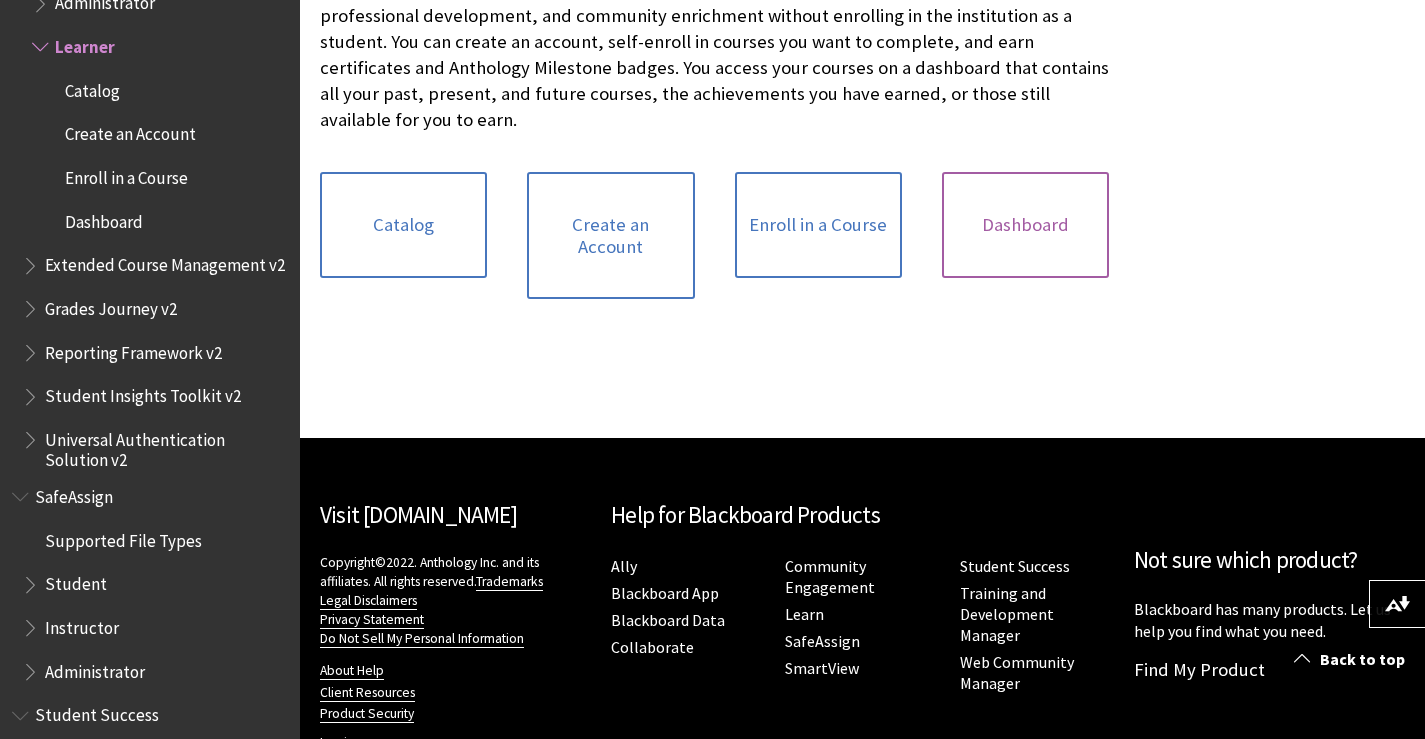 click on "Dashboard" at bounding box center [1025, 225] 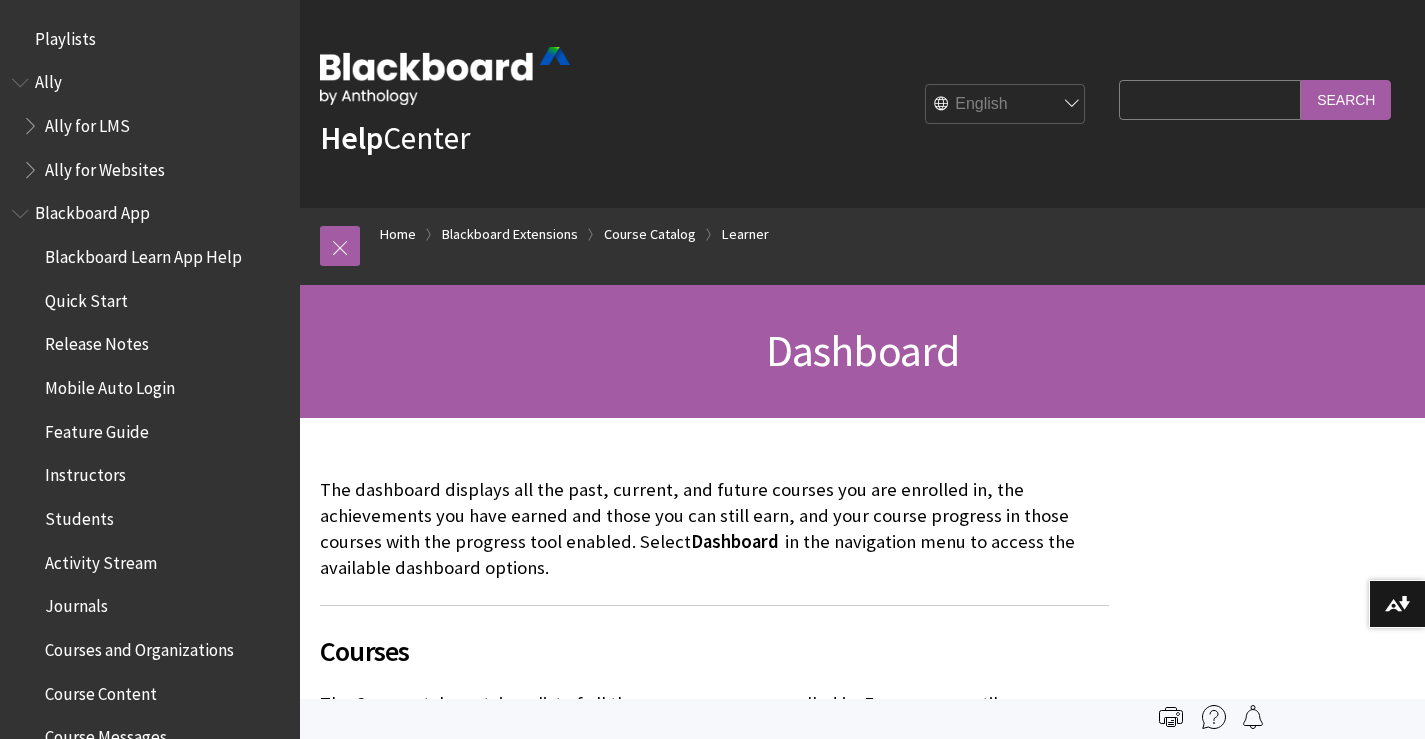 scroll, scrollTop: 0, scrollLeft: 0, axis: both 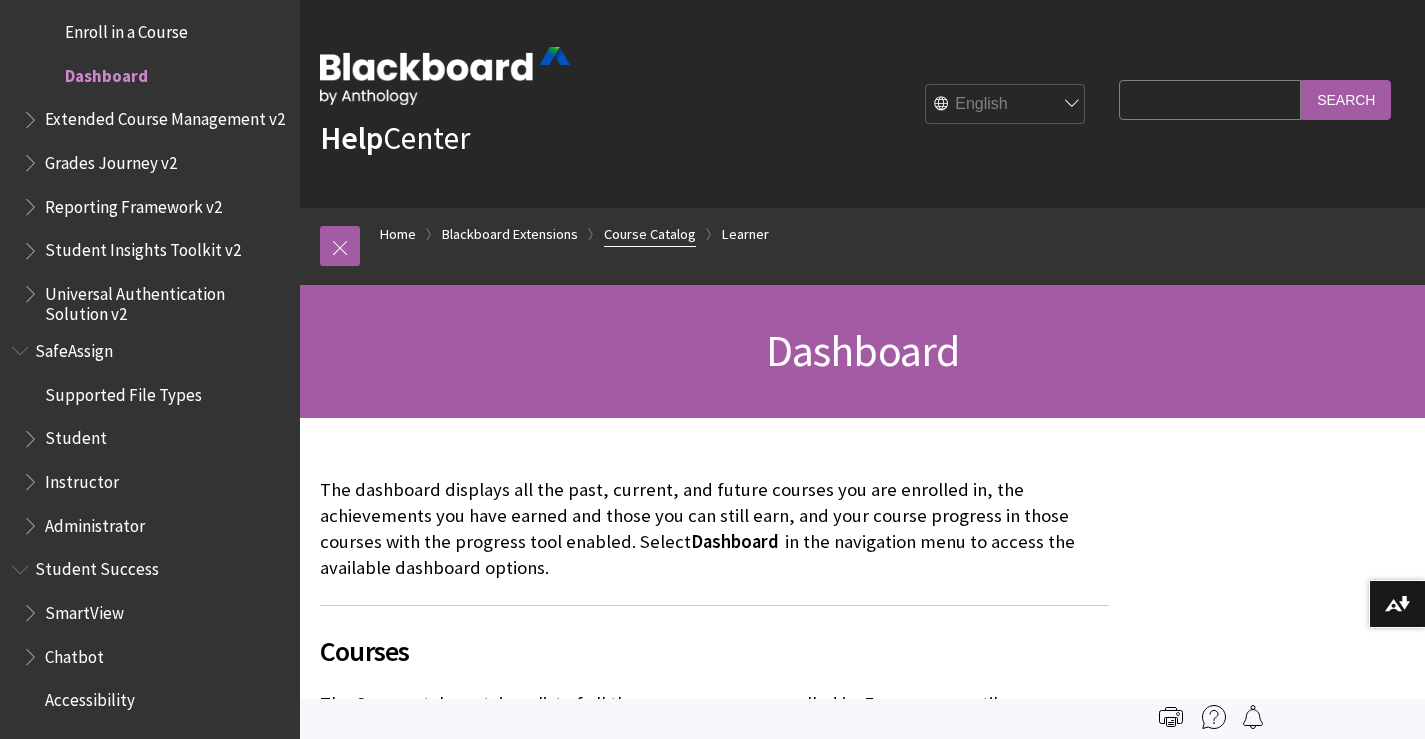 click on "Course Catalog" at bounding box center [650, 234] 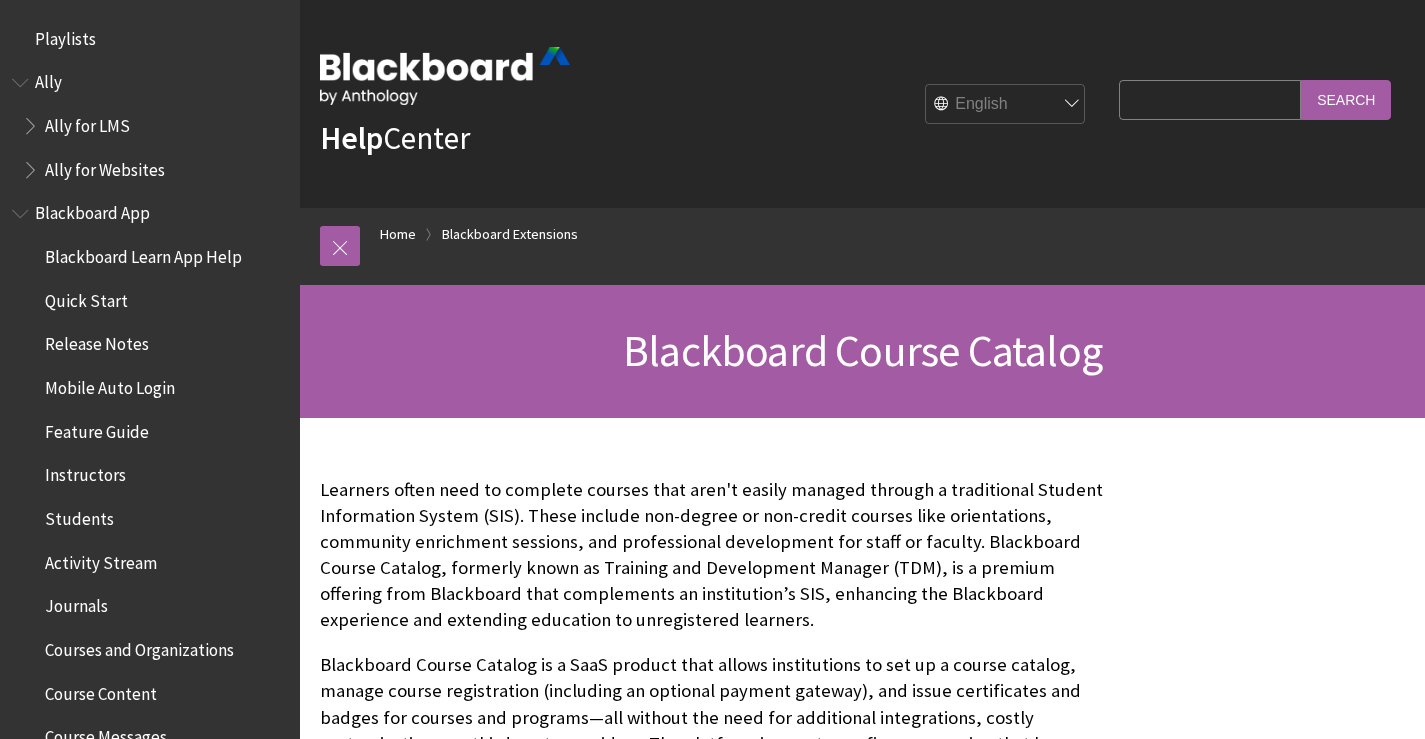 scroll, scrollTop: 0, scrollLeft: 0, axis: both 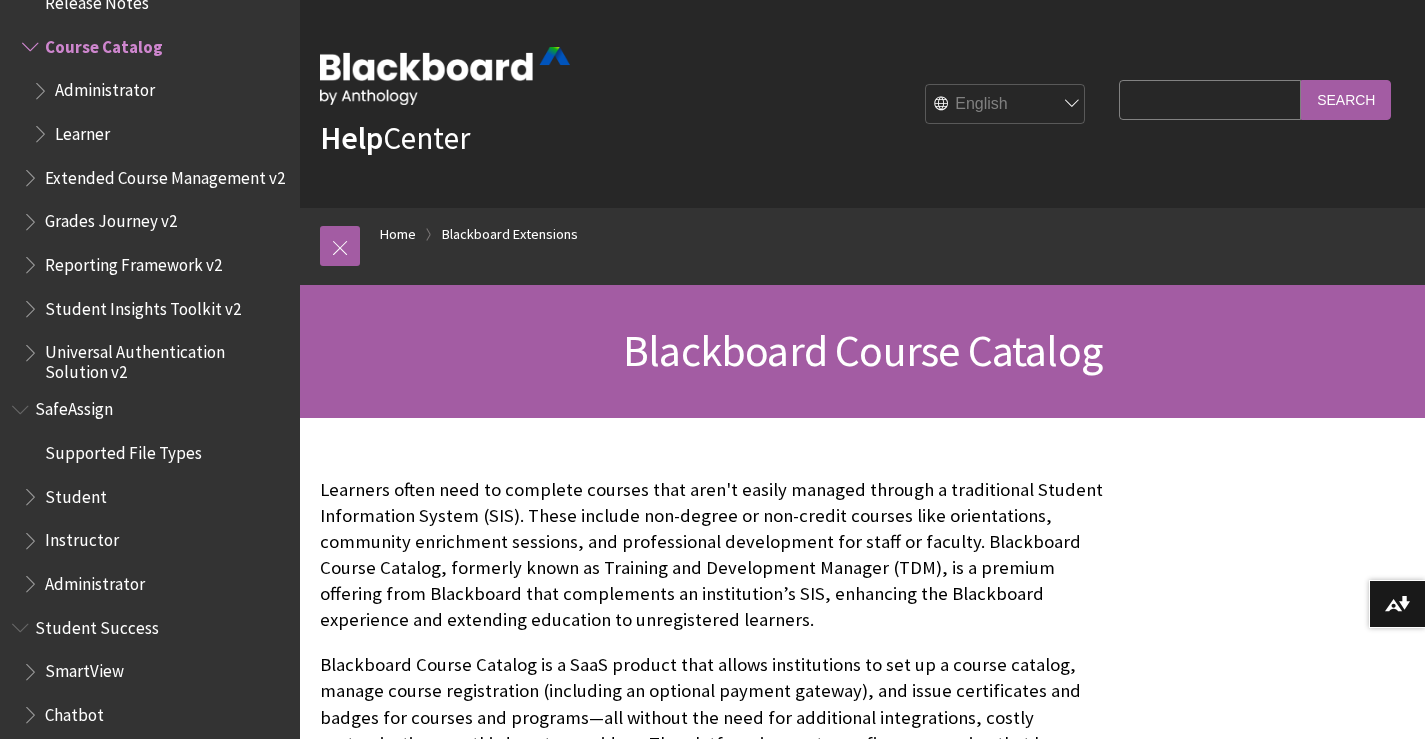 click on "Student" at bounding box center (76, 493) 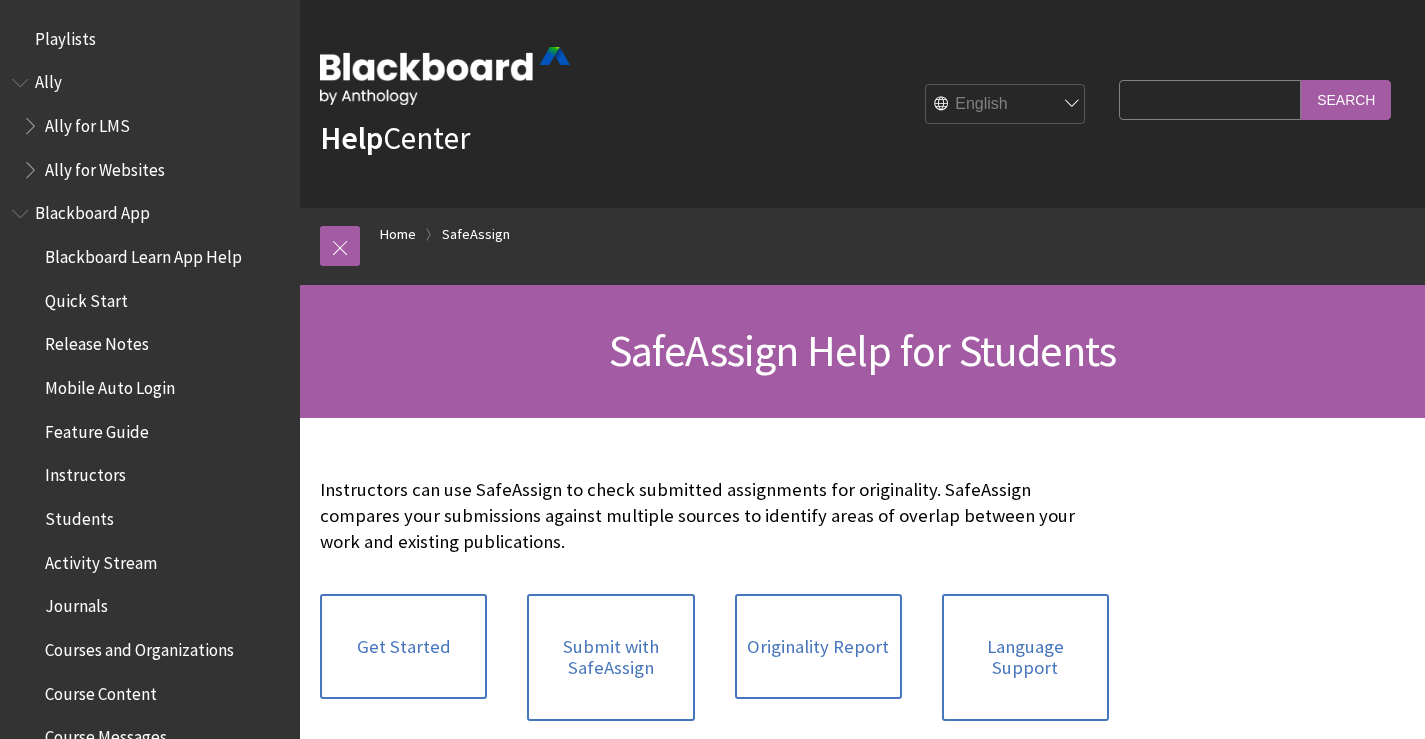 scroll, scrollTop: 0, scrollLeft: 0, axis: both 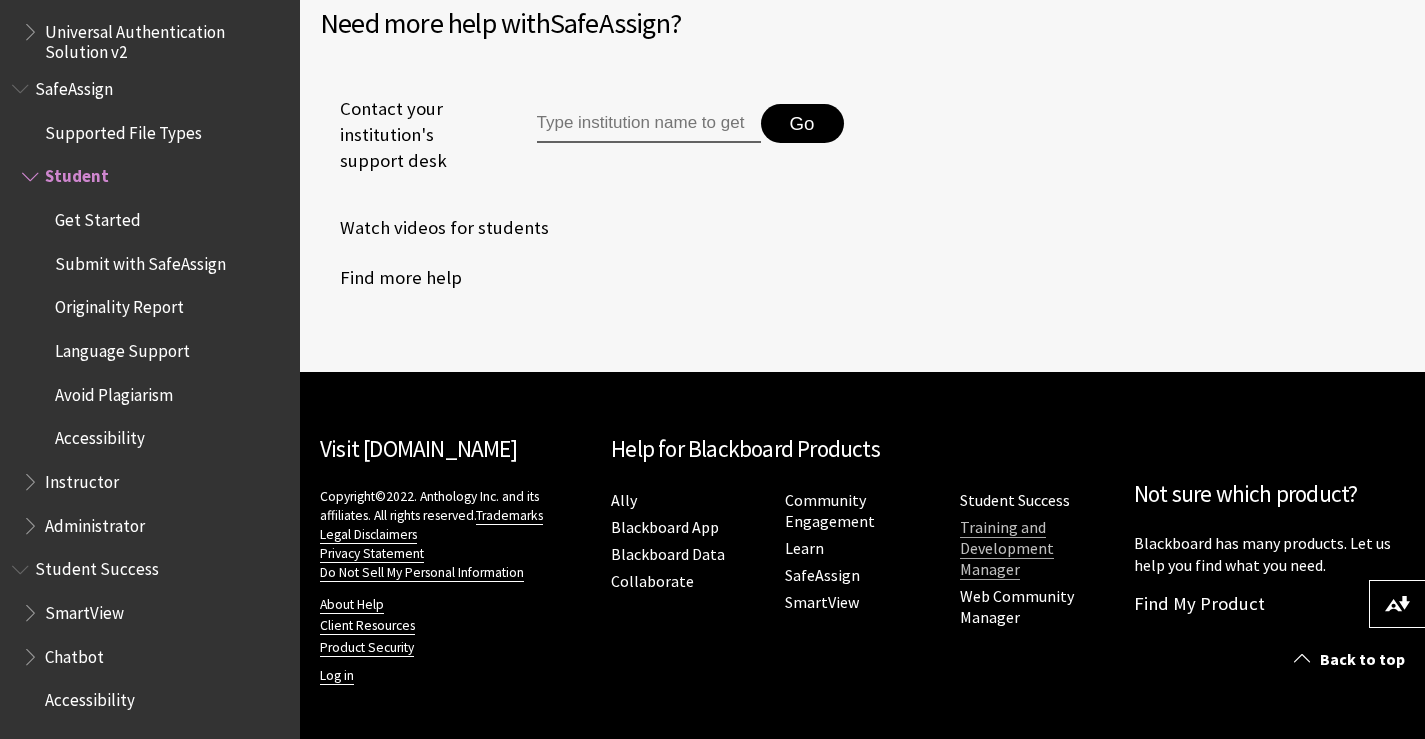 click on "Training and Development Manager" at bounding box center (1007, 548) 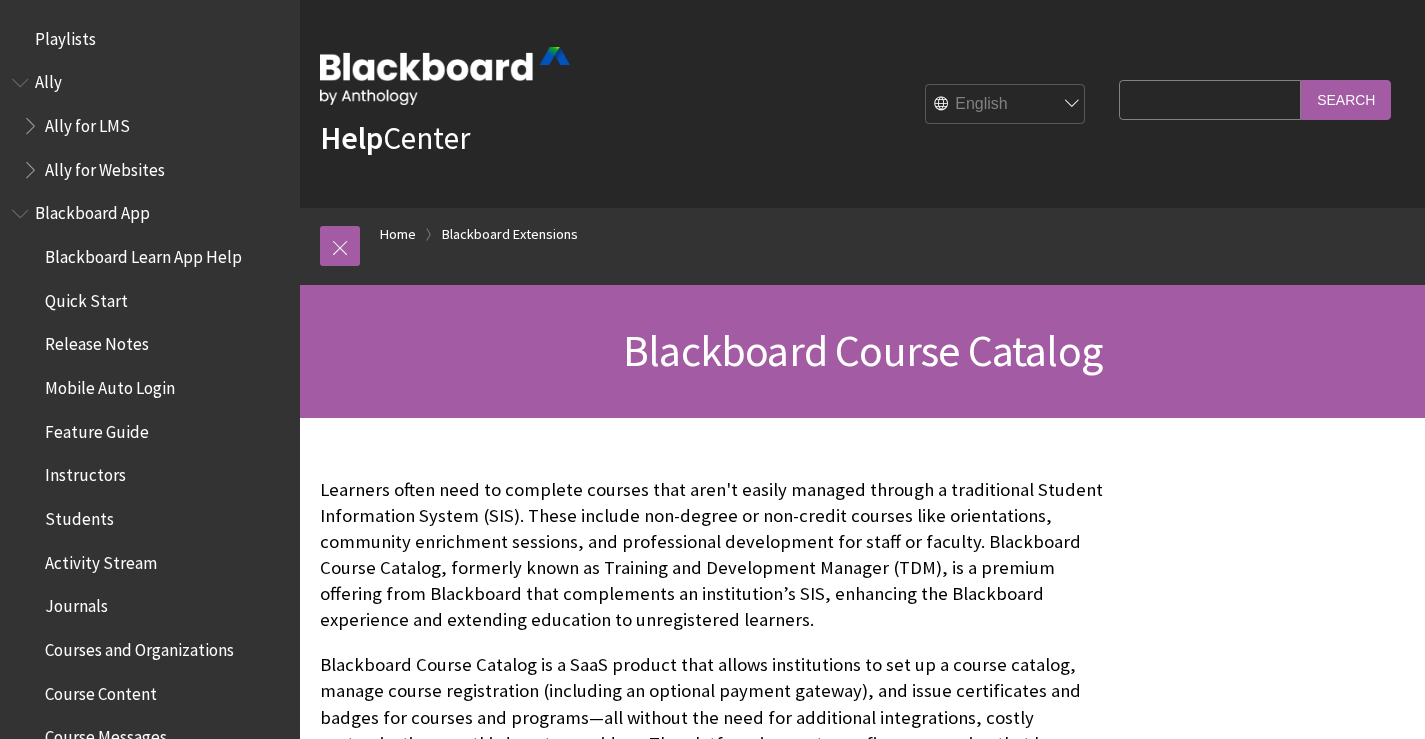 scroll, scrollTop: 0, scrollLeft: 0, axis: both 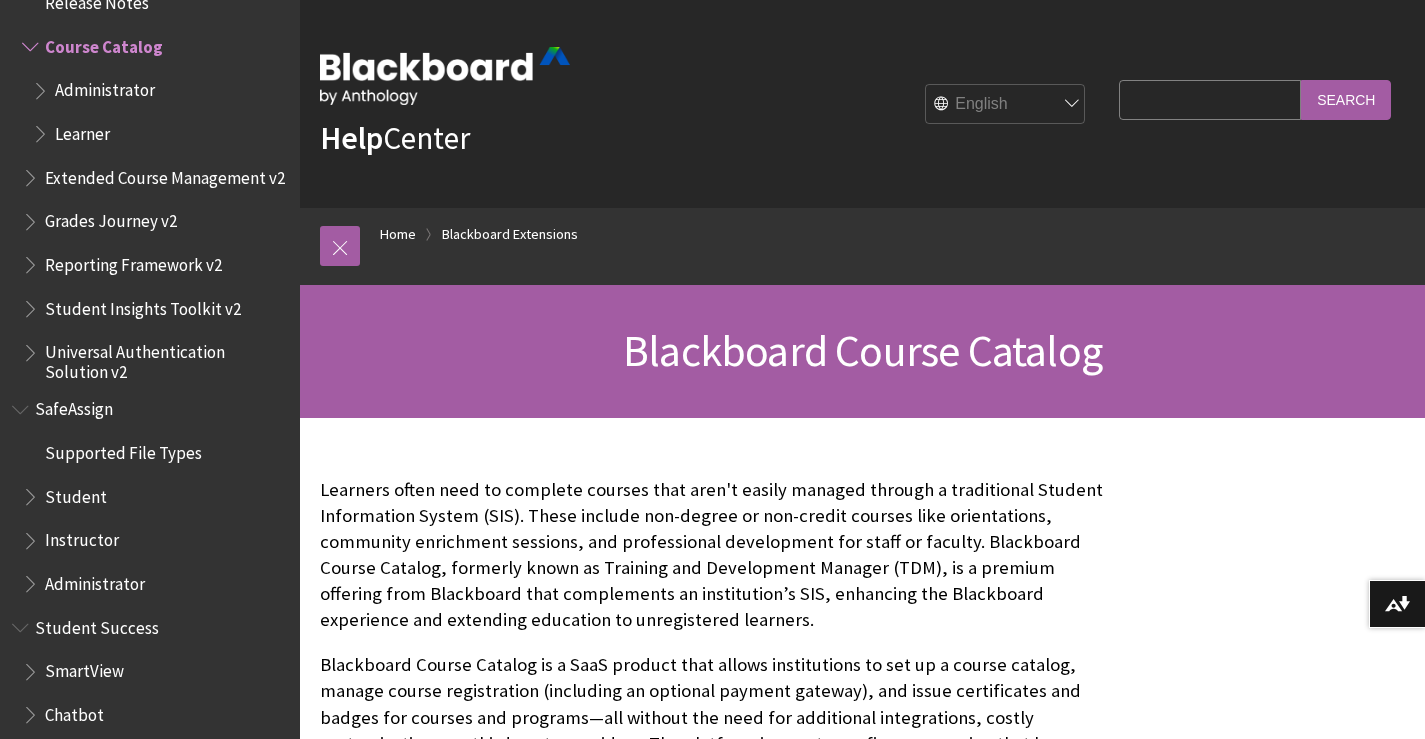click on "English عربية Català Cymraeg Deutsch Español Suomi Français עברית Italiano 日本語 한국어 Nederlands Norsk (Bokmål) Português, [GEOGRAPHIC_DATA] Русский Svenska Türkçe 简体中文 Français Canadien" at bounding box center [1006, 105] 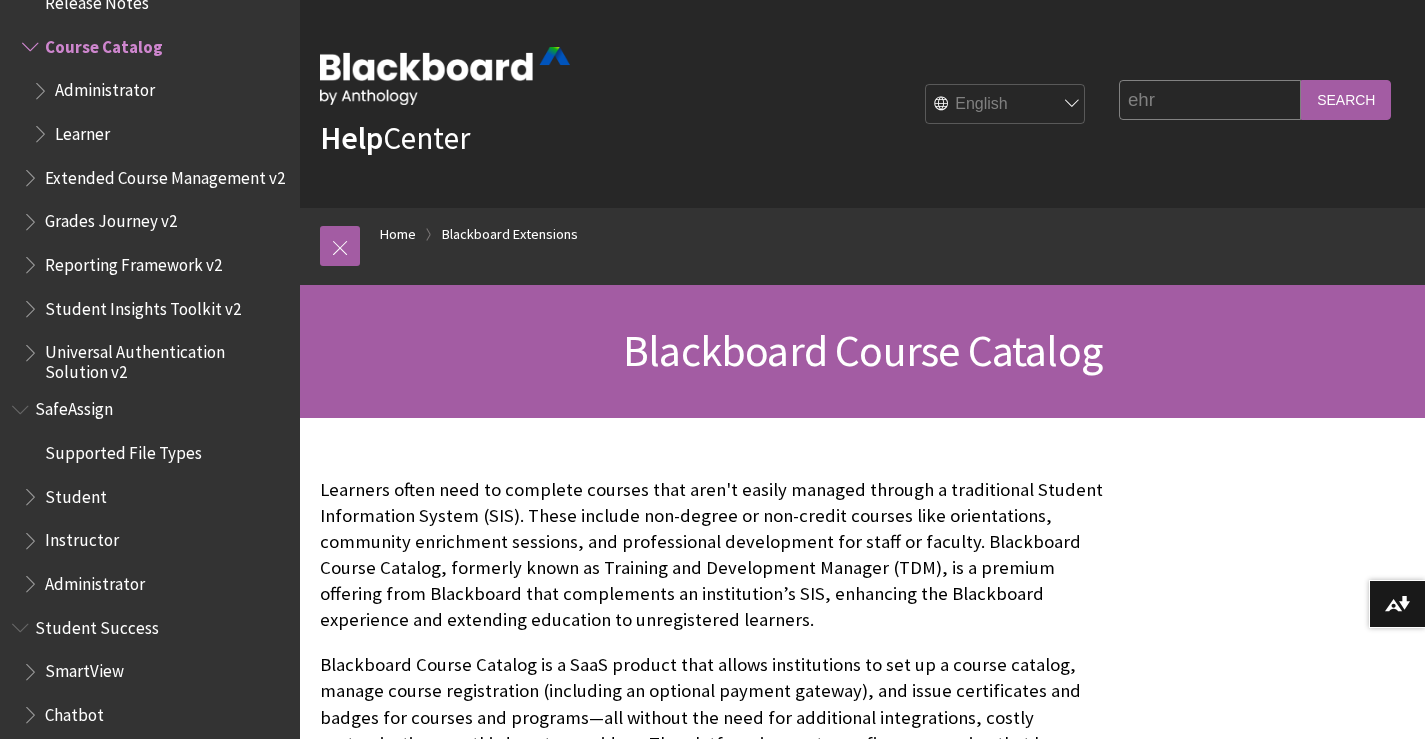 type on "ehr" 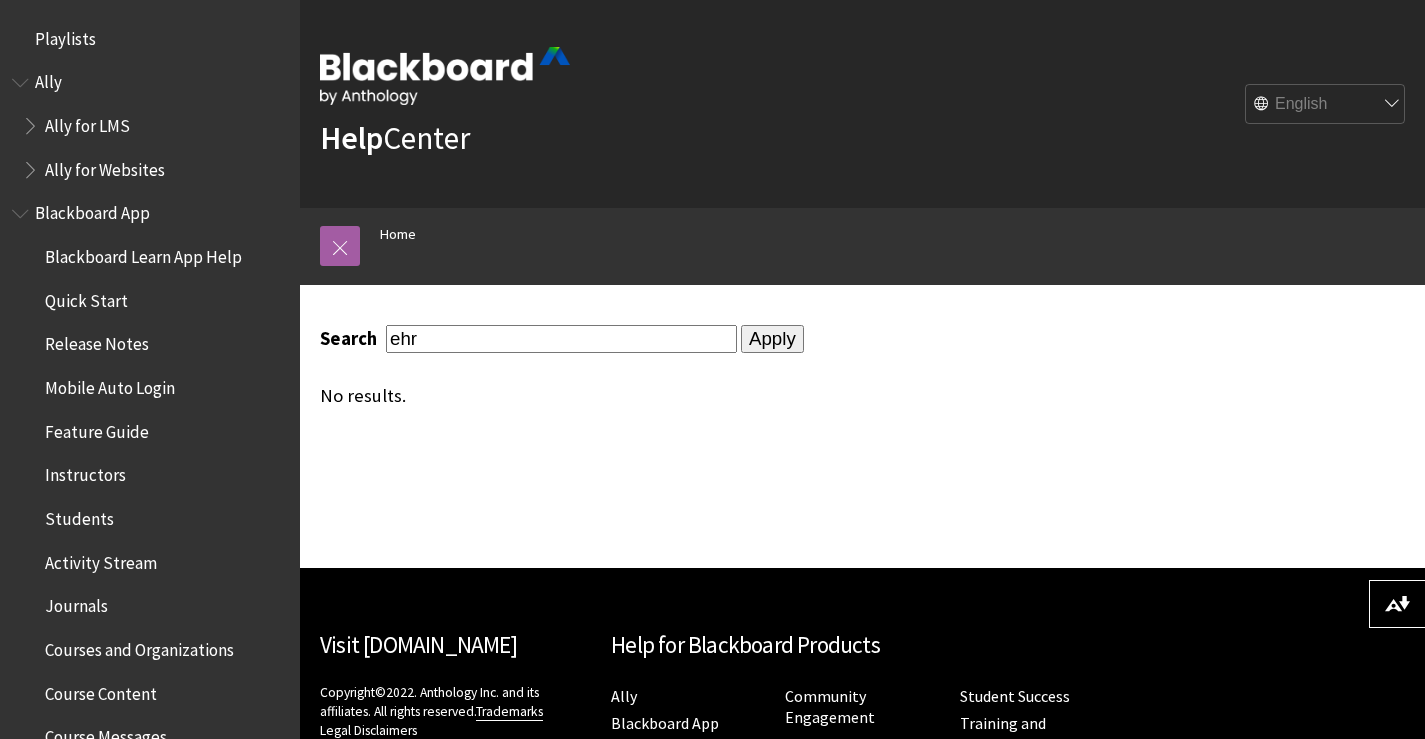 scroll, scrollTop: 0, scrollLeft: 0, axis: both 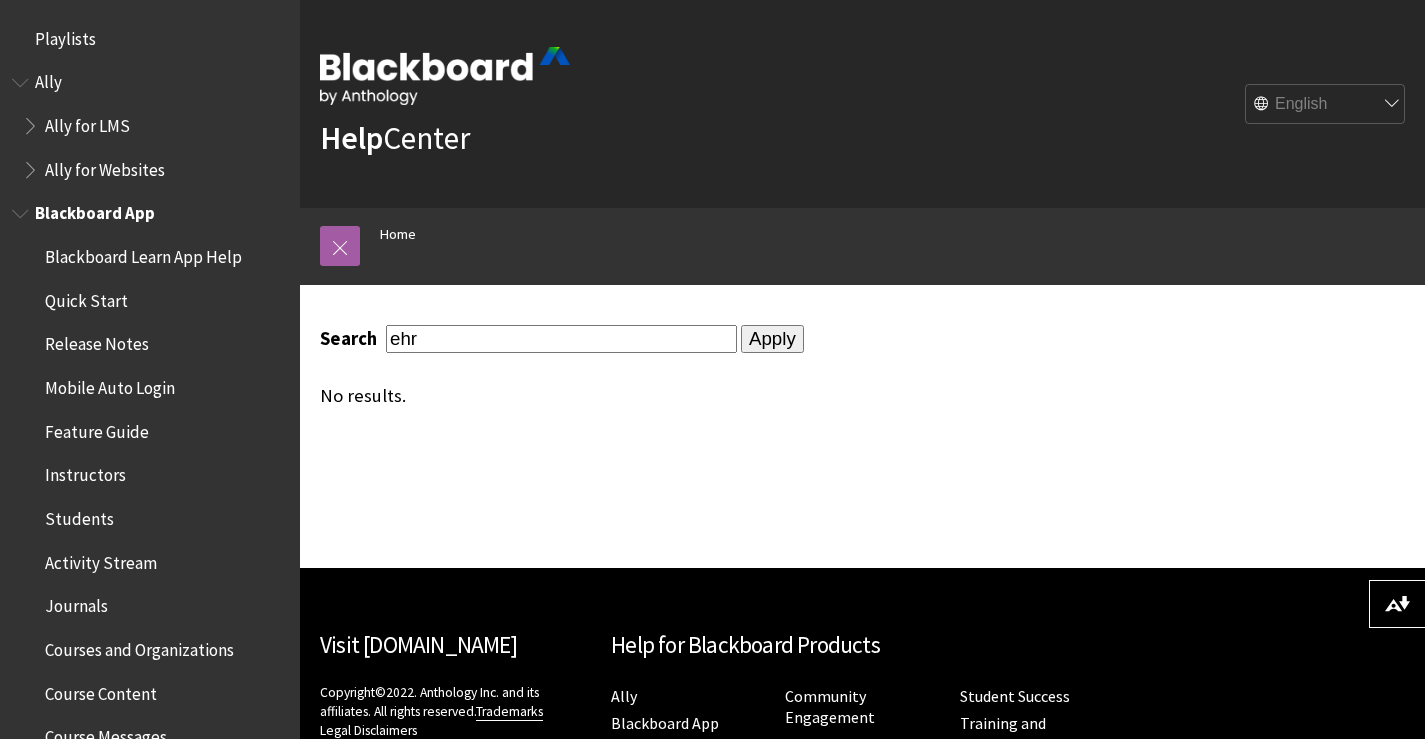 click on "Quick Start" at bounding box center (86, 297) 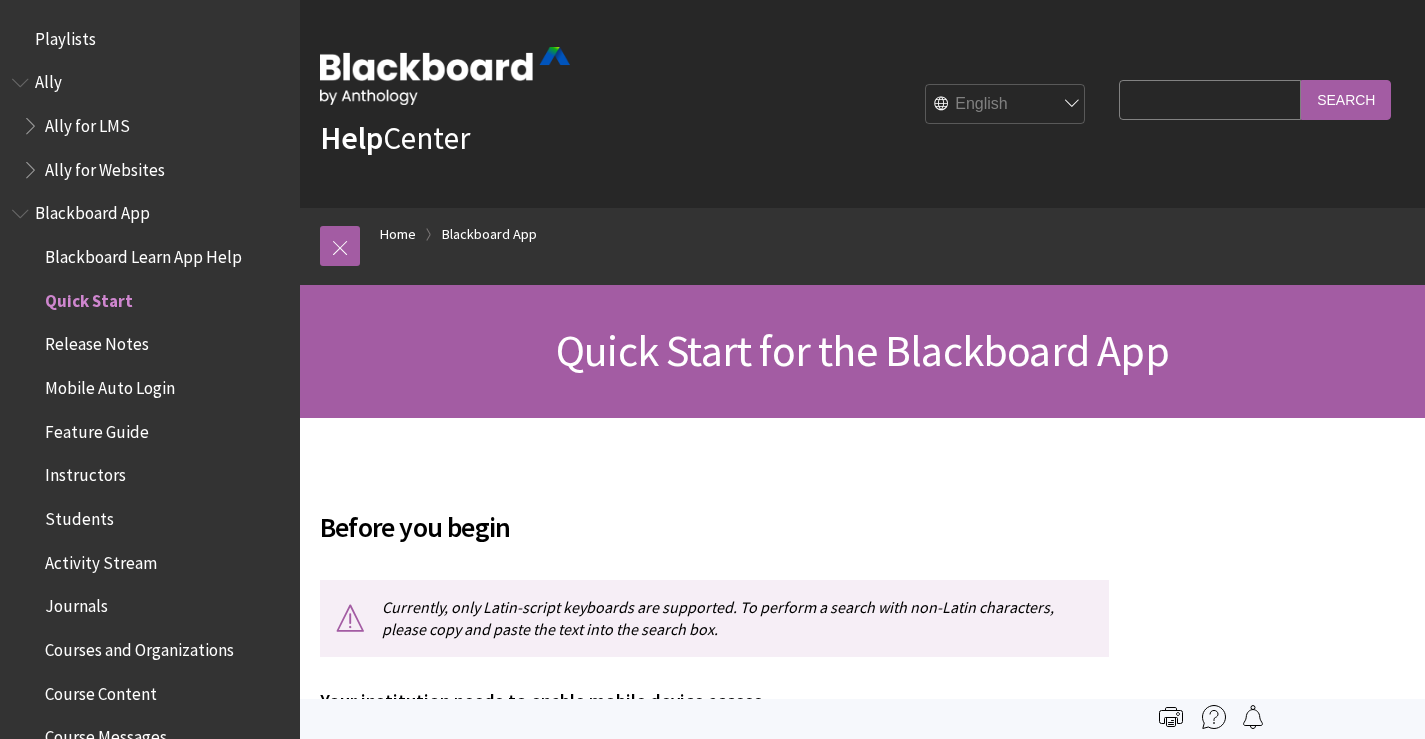scroll, scrollTop: 0, scrollLeft: 0, axis: both 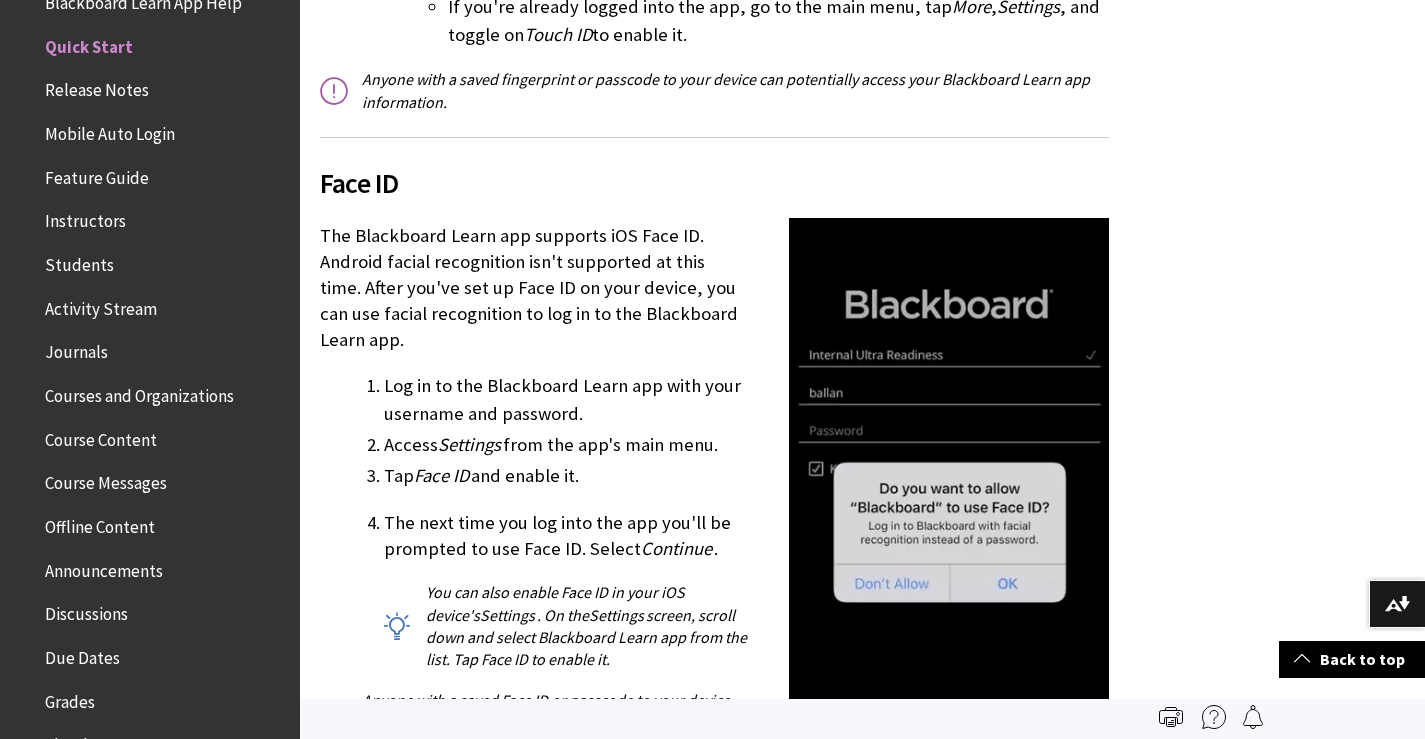 click on "Courses and Organizations" at bounding box center (139, 392) 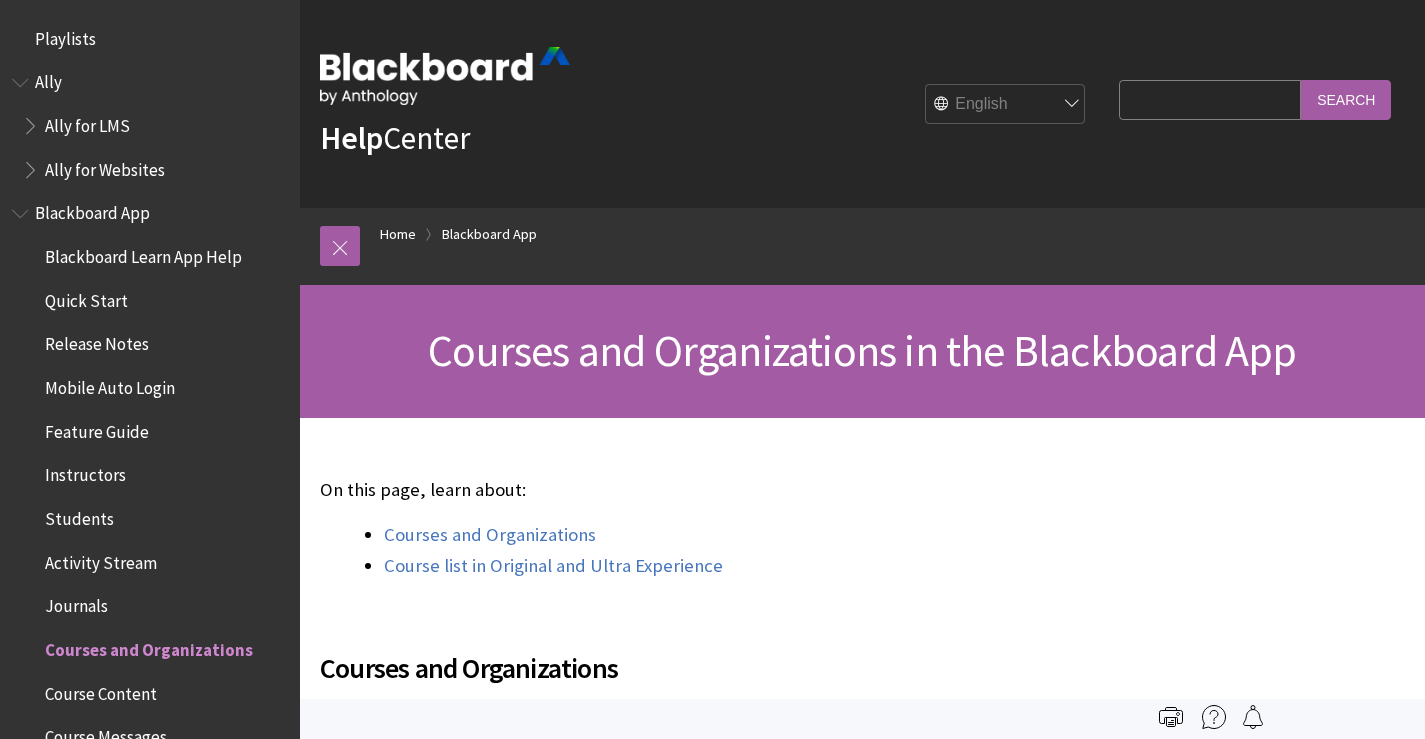 scroll, scrollTop: 0, scrollLeft: 0, axis: both 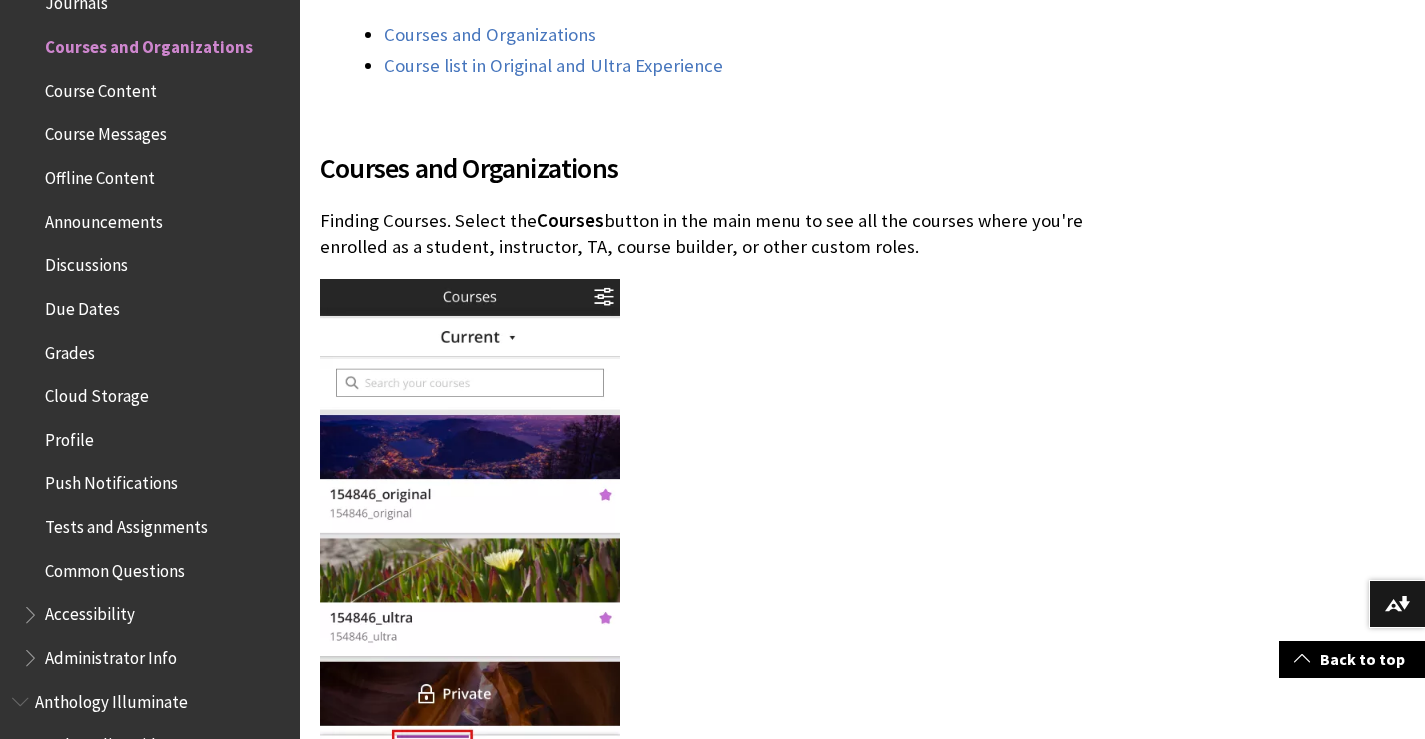 click at bounding box center [470, 538] 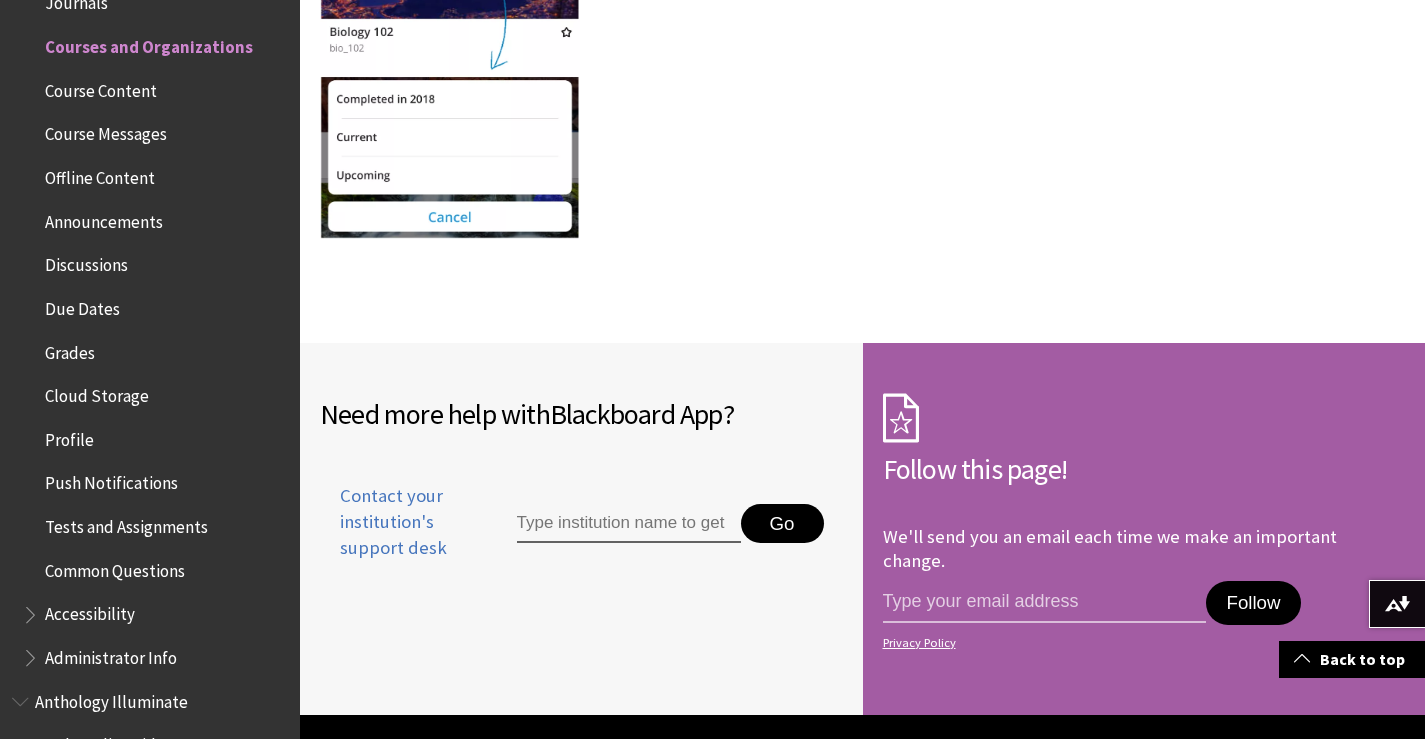 scroll, scrollTop: 3578, scrollLeft: 0, axis: vertical 